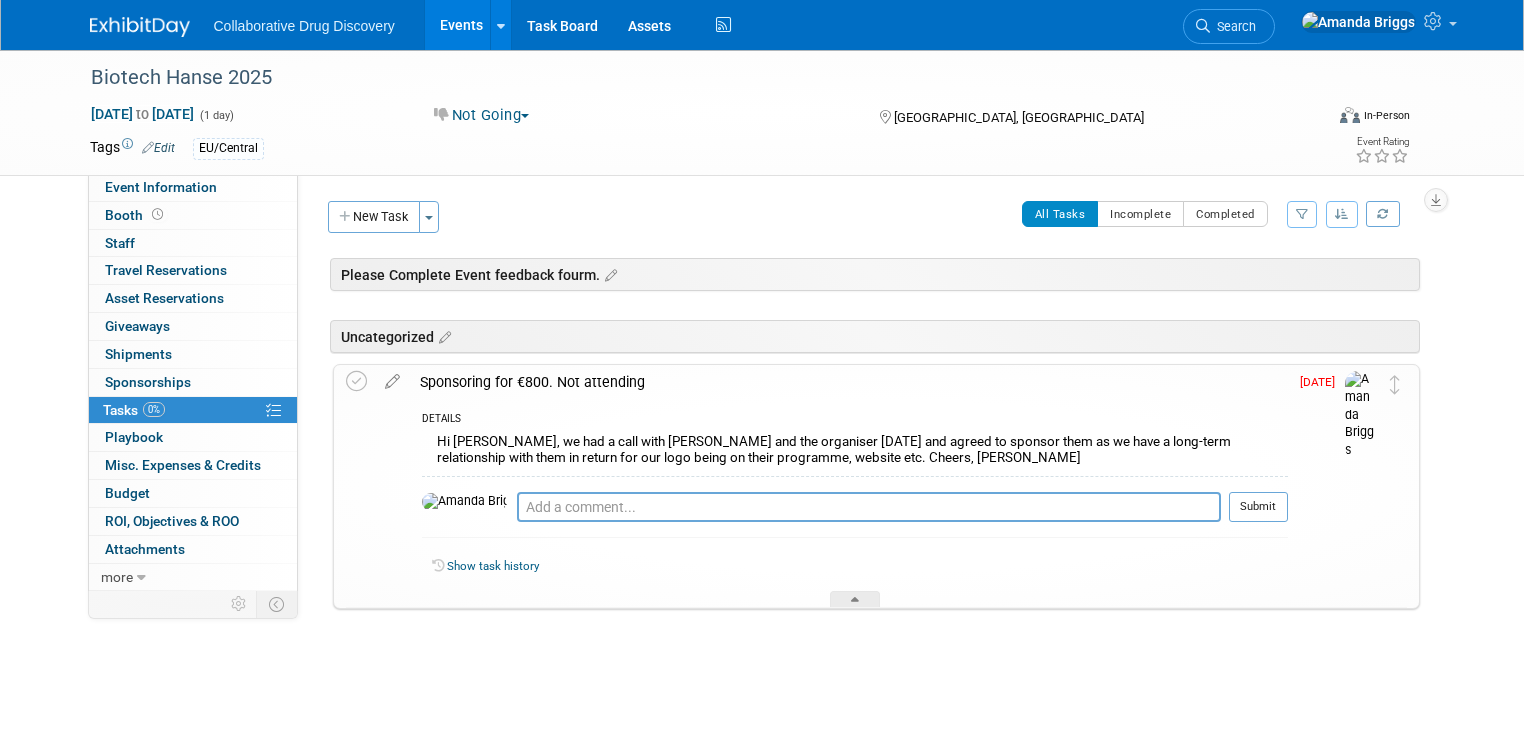 scroll, scrollTop: 0, scrollLeft: 0, axis: both 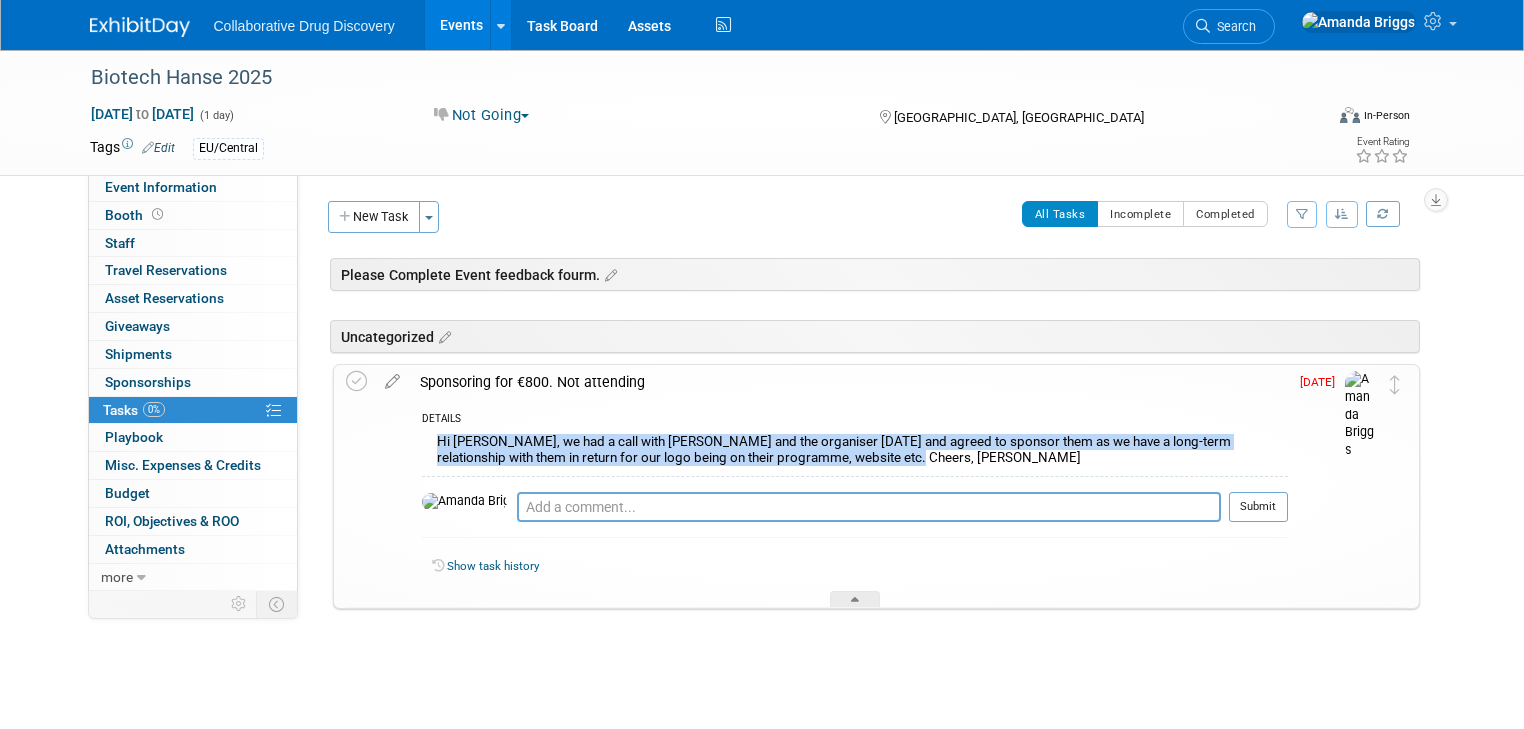 drag, startPoint x: 798, startPoint y: 459, endPoint x: 416, endPoint y: 444, distance: 382.2944 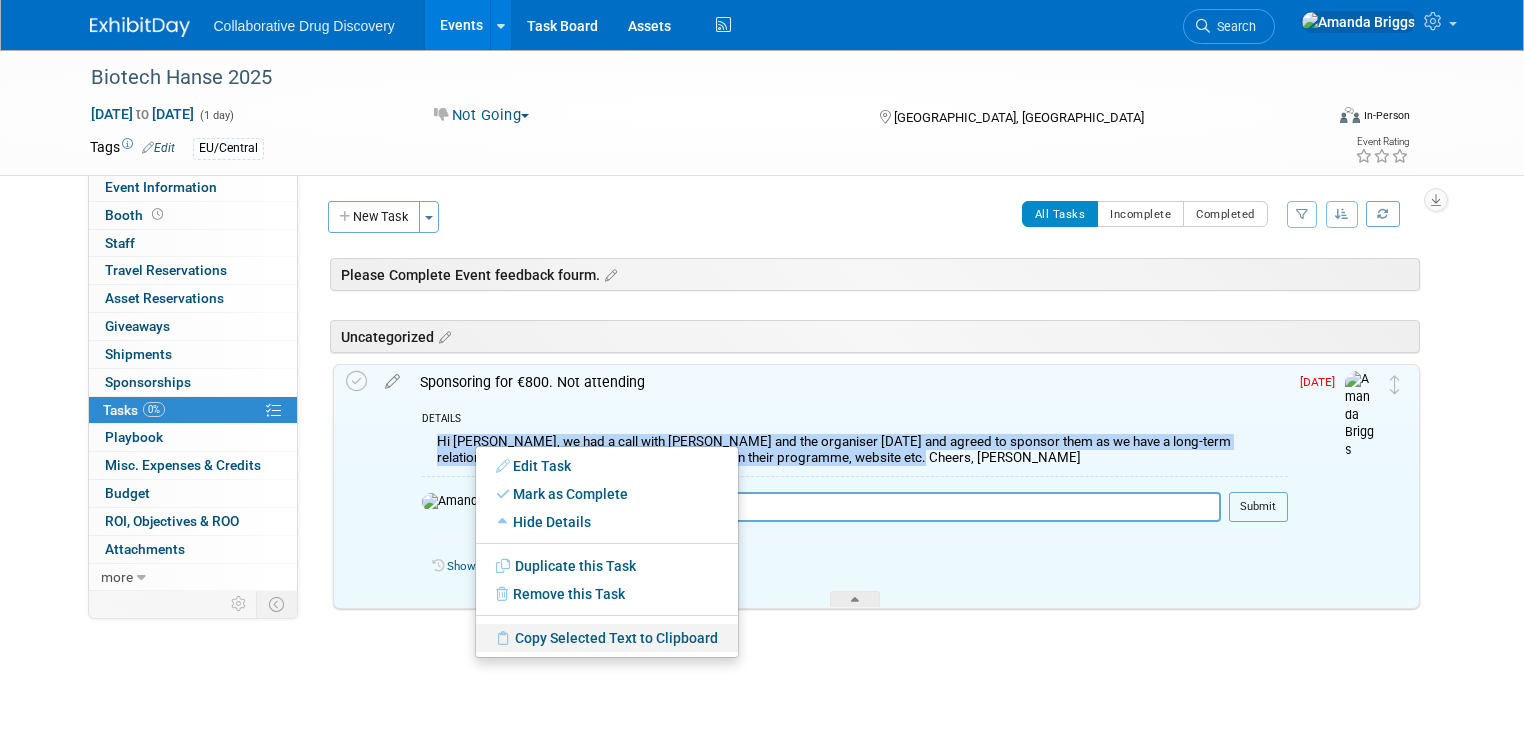 click on "Copy Selected Text to Clipboard" at bounding box center [607, 638] 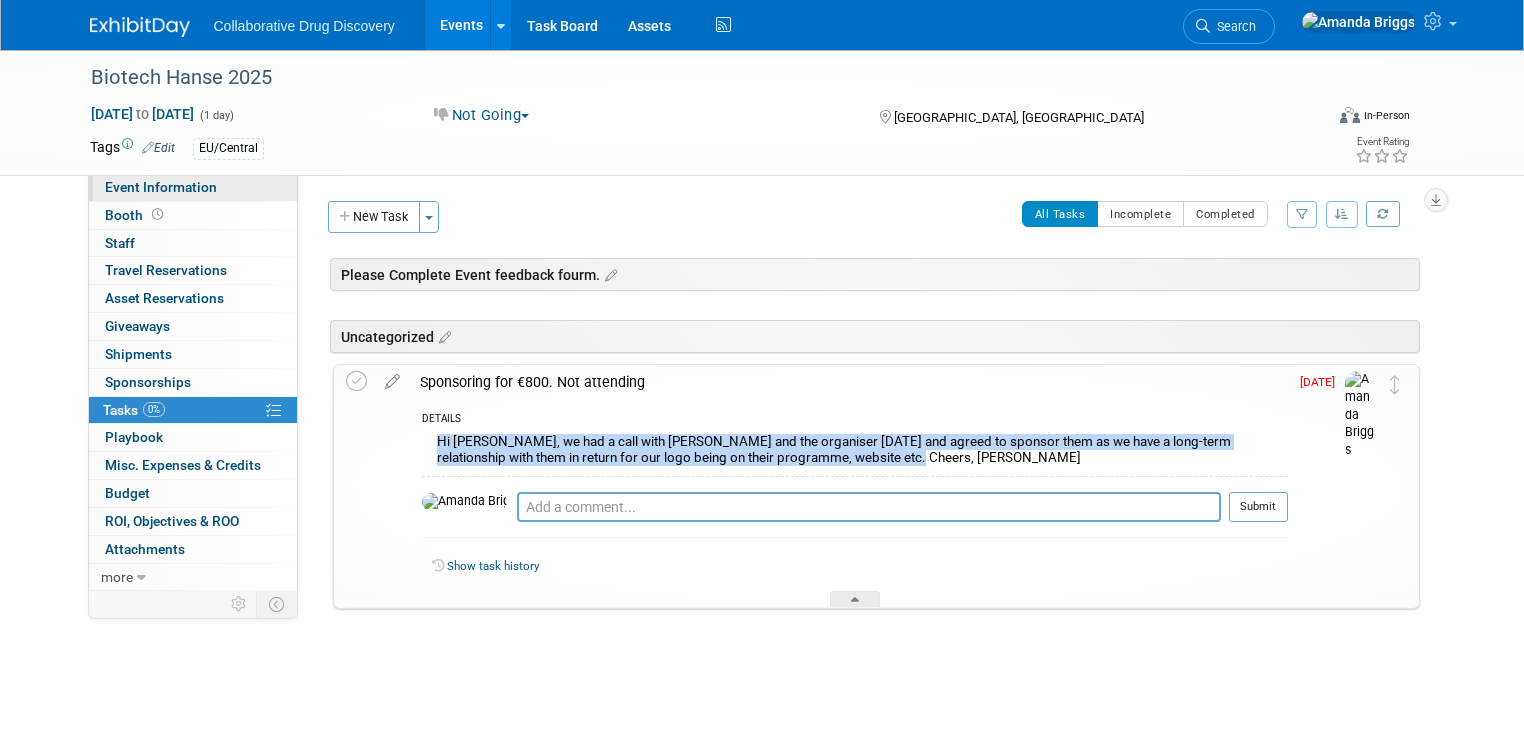 click on "Event Information" at bounding box center [161, 187] 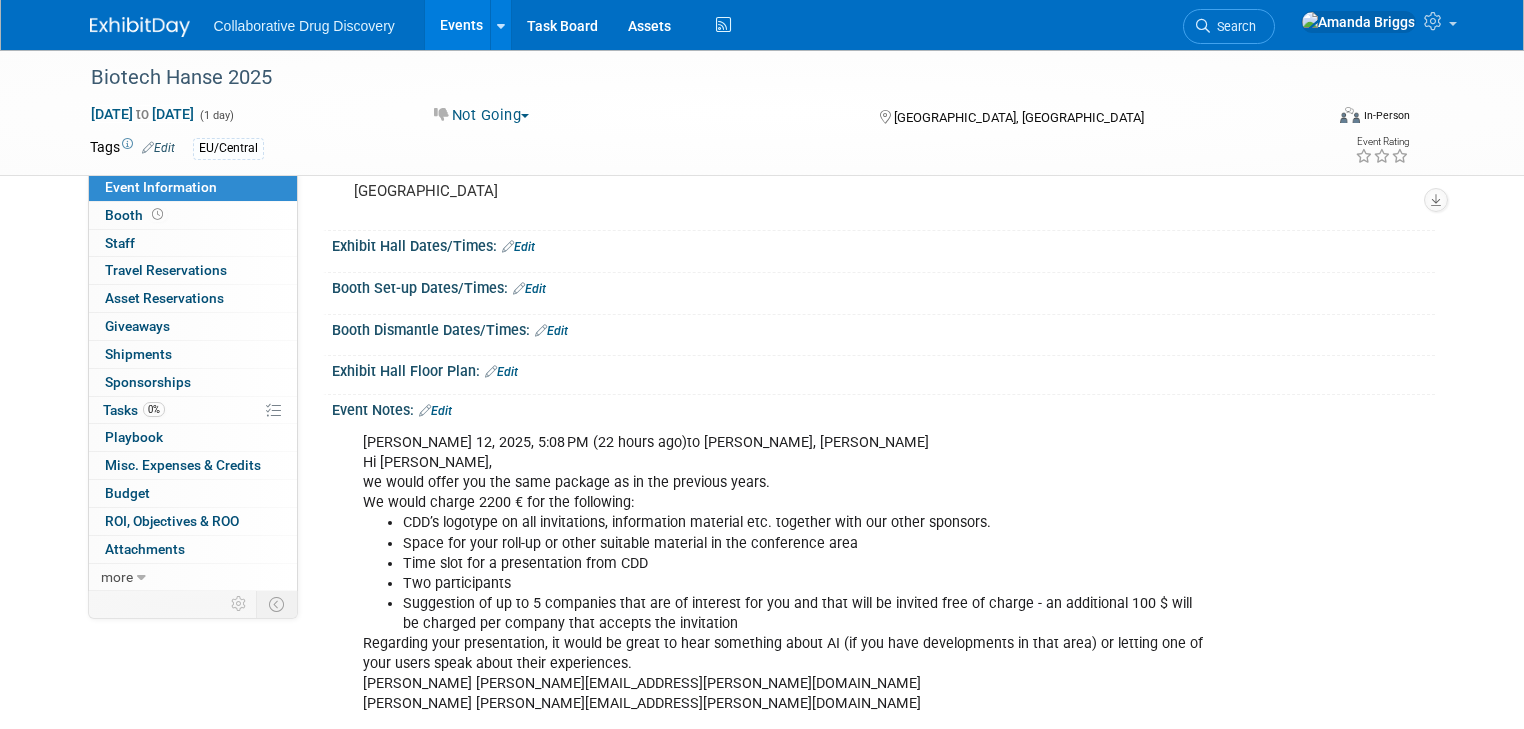 scroll, scrollTop: 240, scrollLeft: 0, axis: vertical 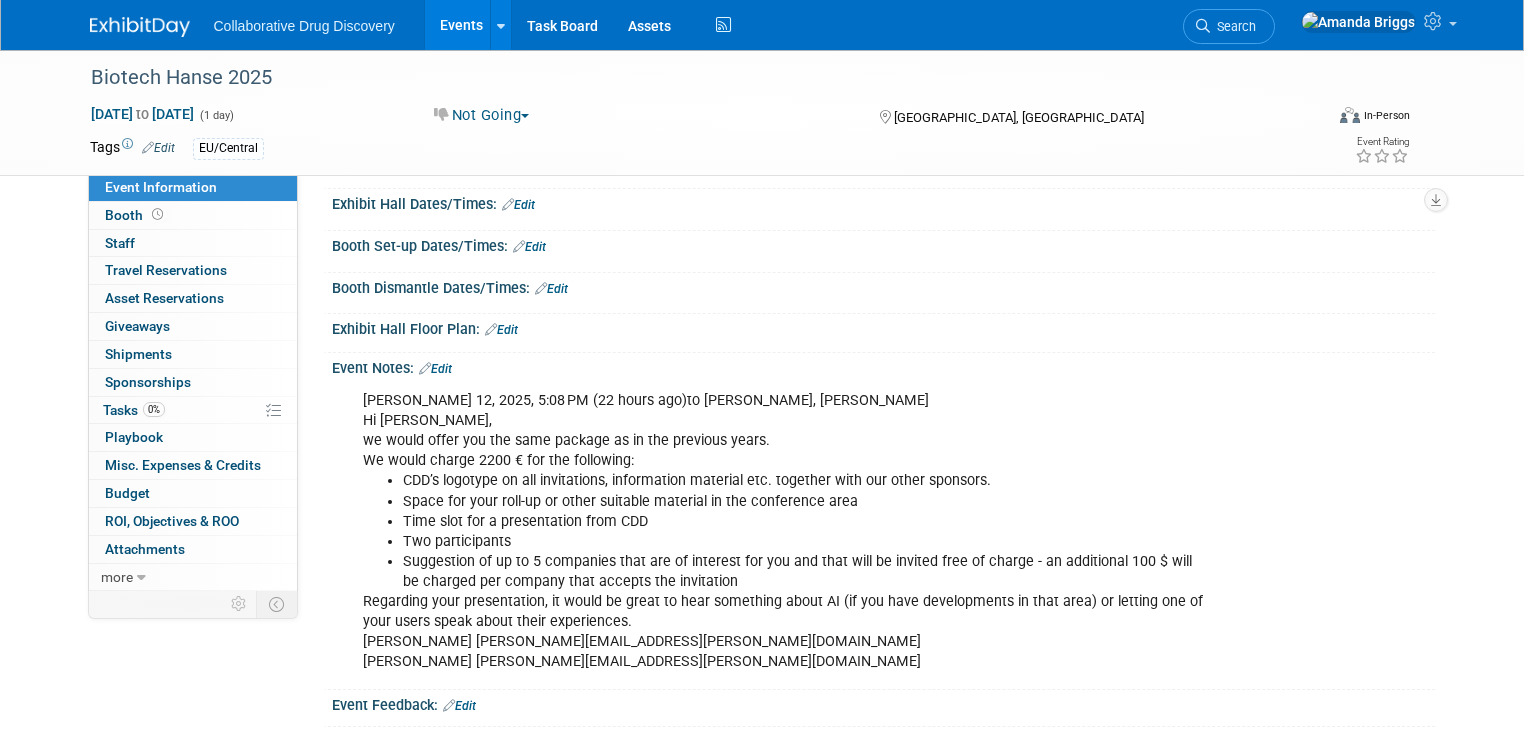 click on "Edit" at bounding box center (435, 369) 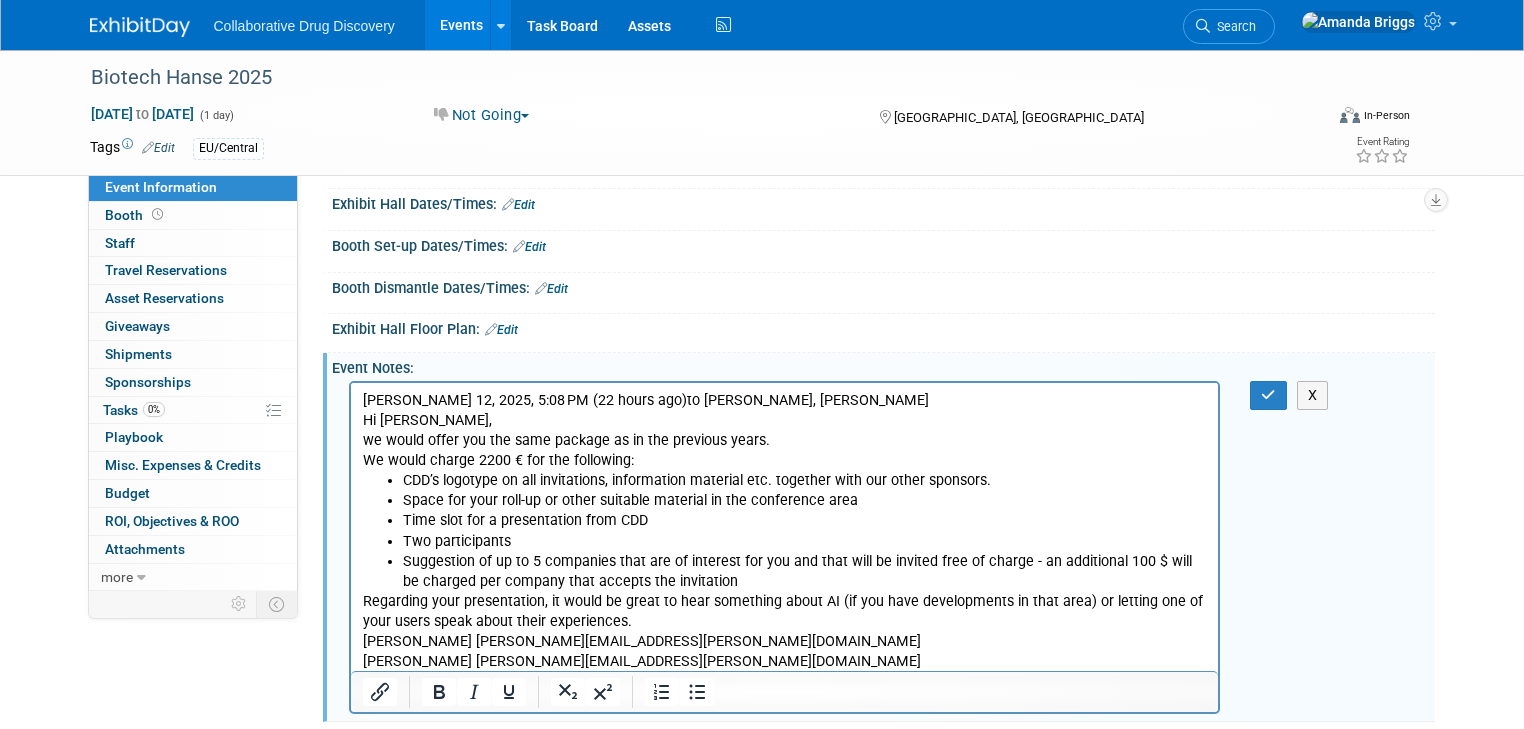 scroll, scrollTop: 0, scrollLeft: 0, axis: both 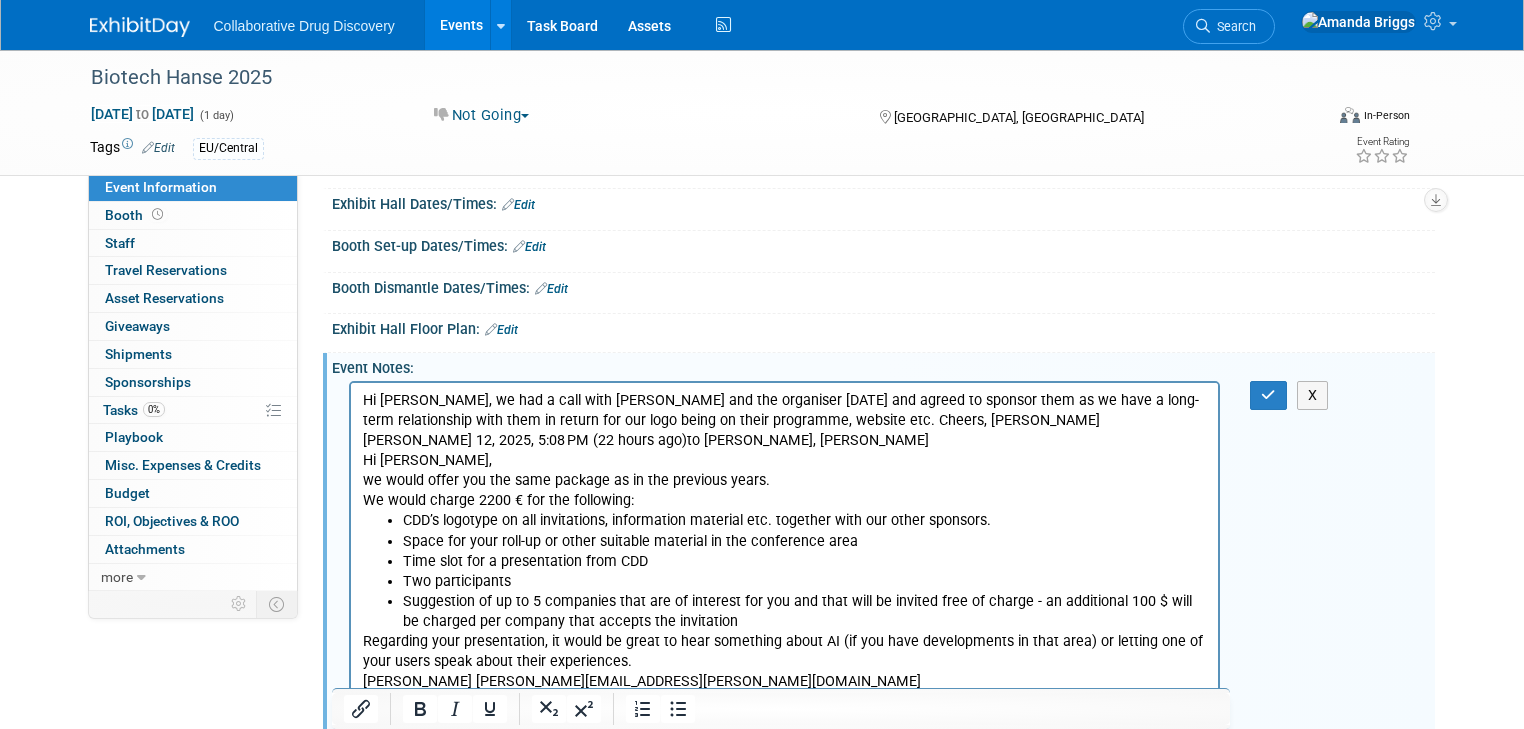 click on "Hi Amanda, we had a call with Marina and the organiser today and agreed to sponsor them as we have a long-term relationship with them in return for our logo being on their programme, website etc. Cheers, Renate" at bounding box center [784, 411] 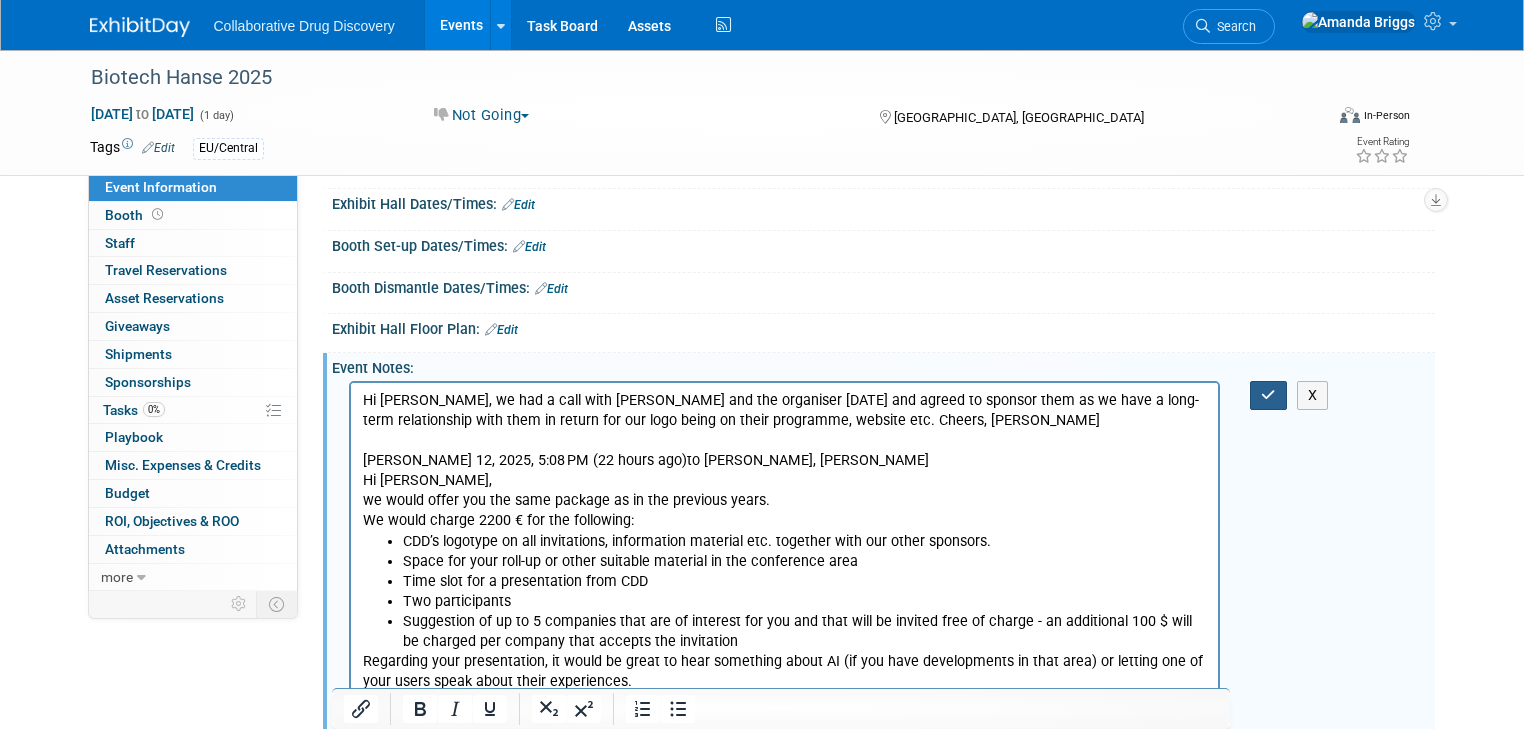 click at bounding box center (1268, 395) 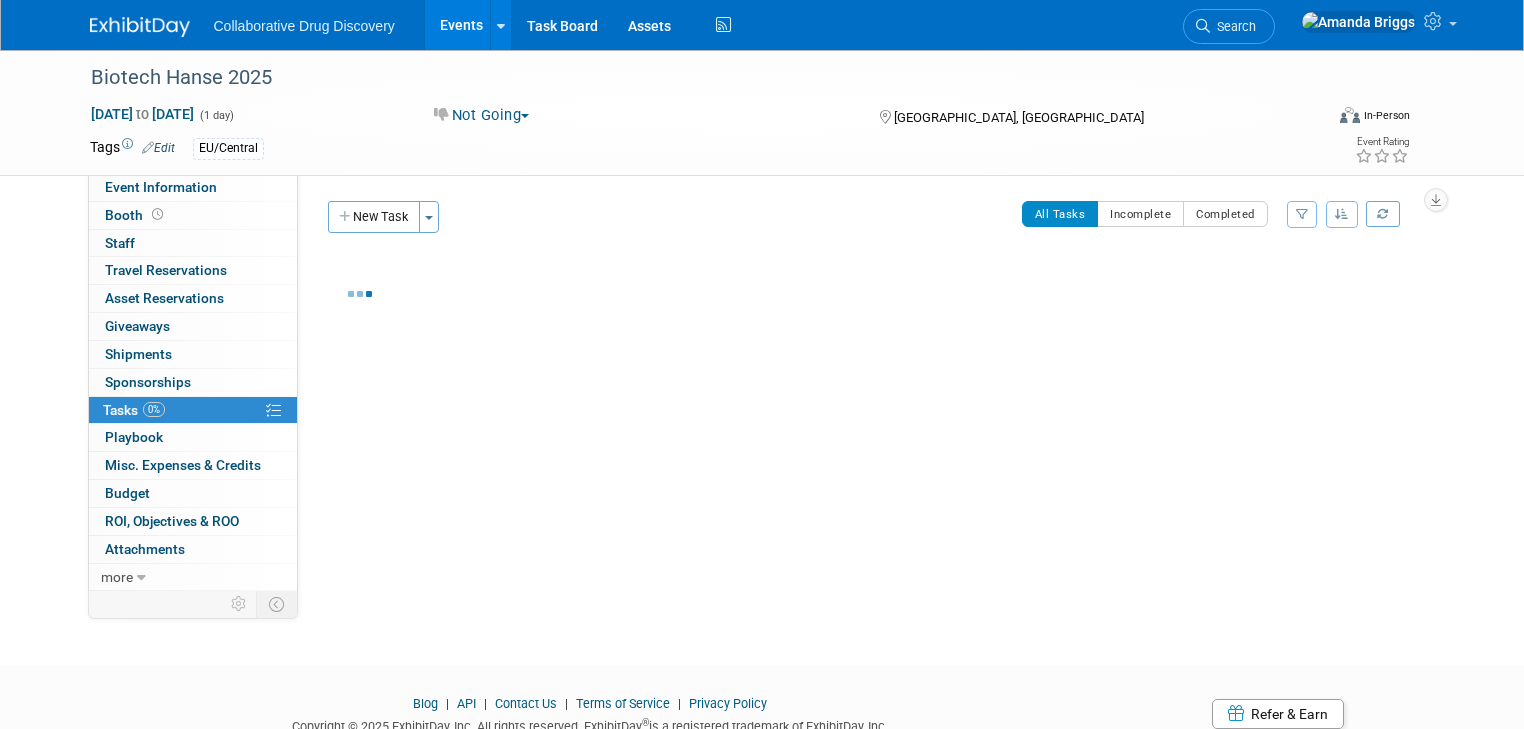 scroll, scrollTop: 0, scrollLeft: 0, axis: both 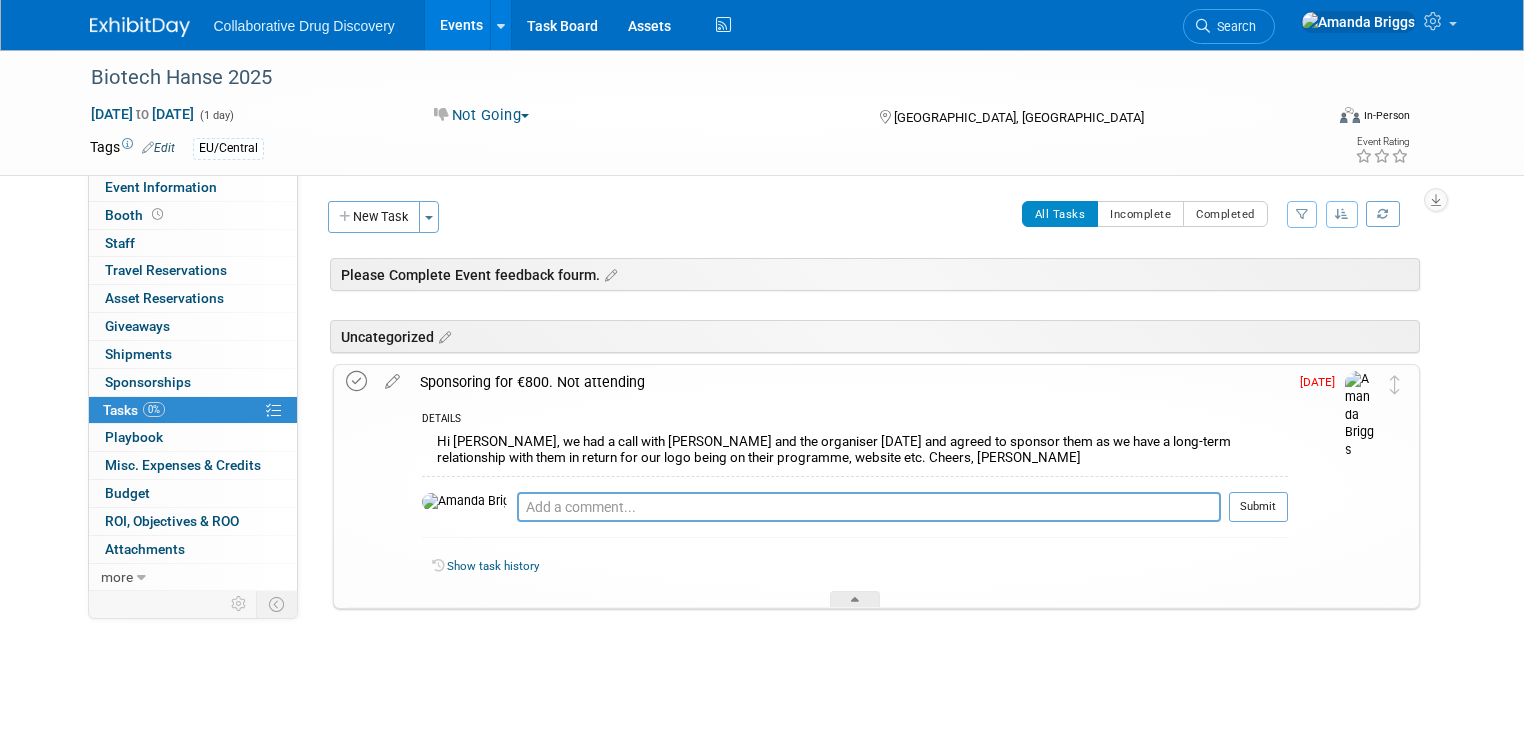 click at bounding box center (356, 381) 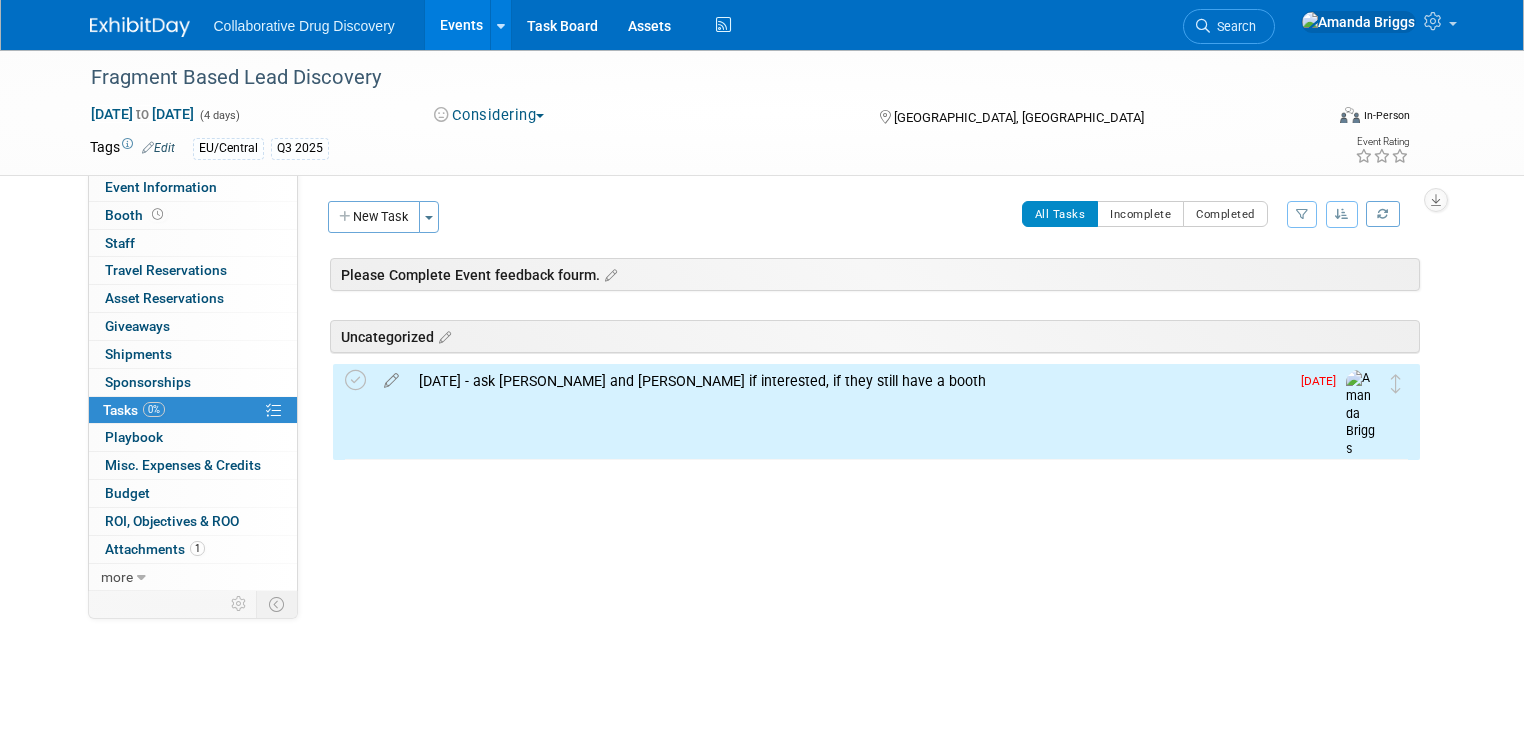 scroll, scrollTop: 0, scrollLeft: 0, axis: both 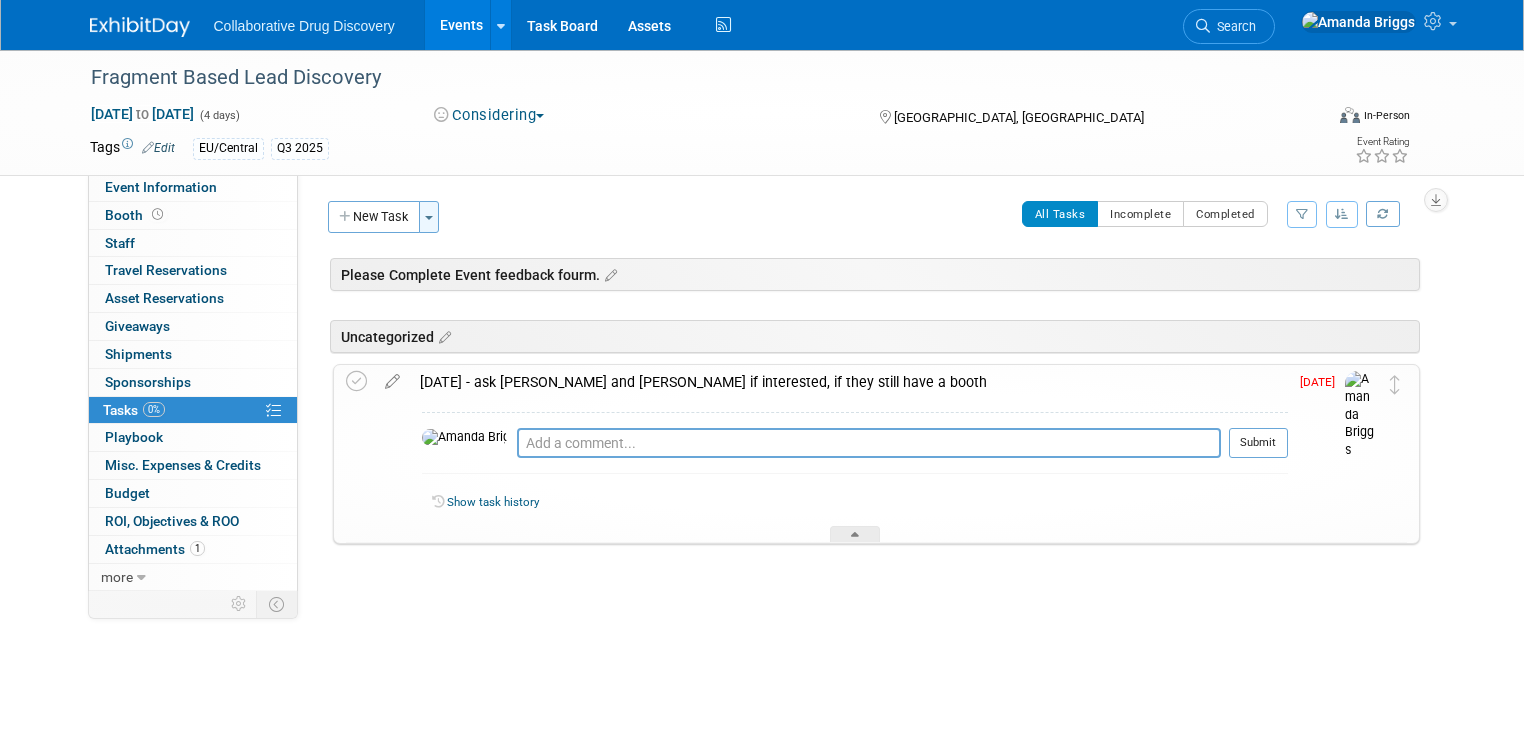 click at bounding box center (429, 218) 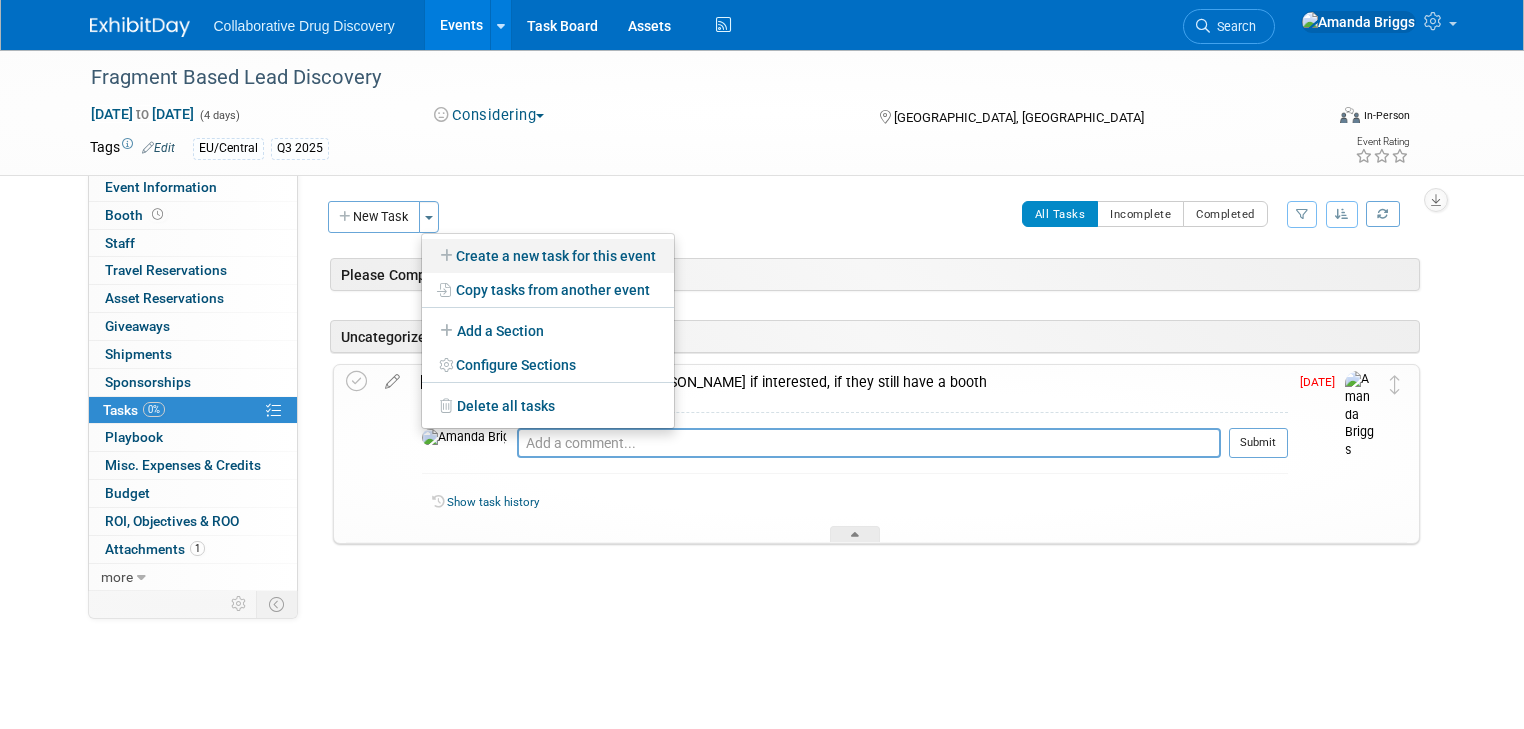 click on "Create a new task for this event" at bounding box center [548, 256] 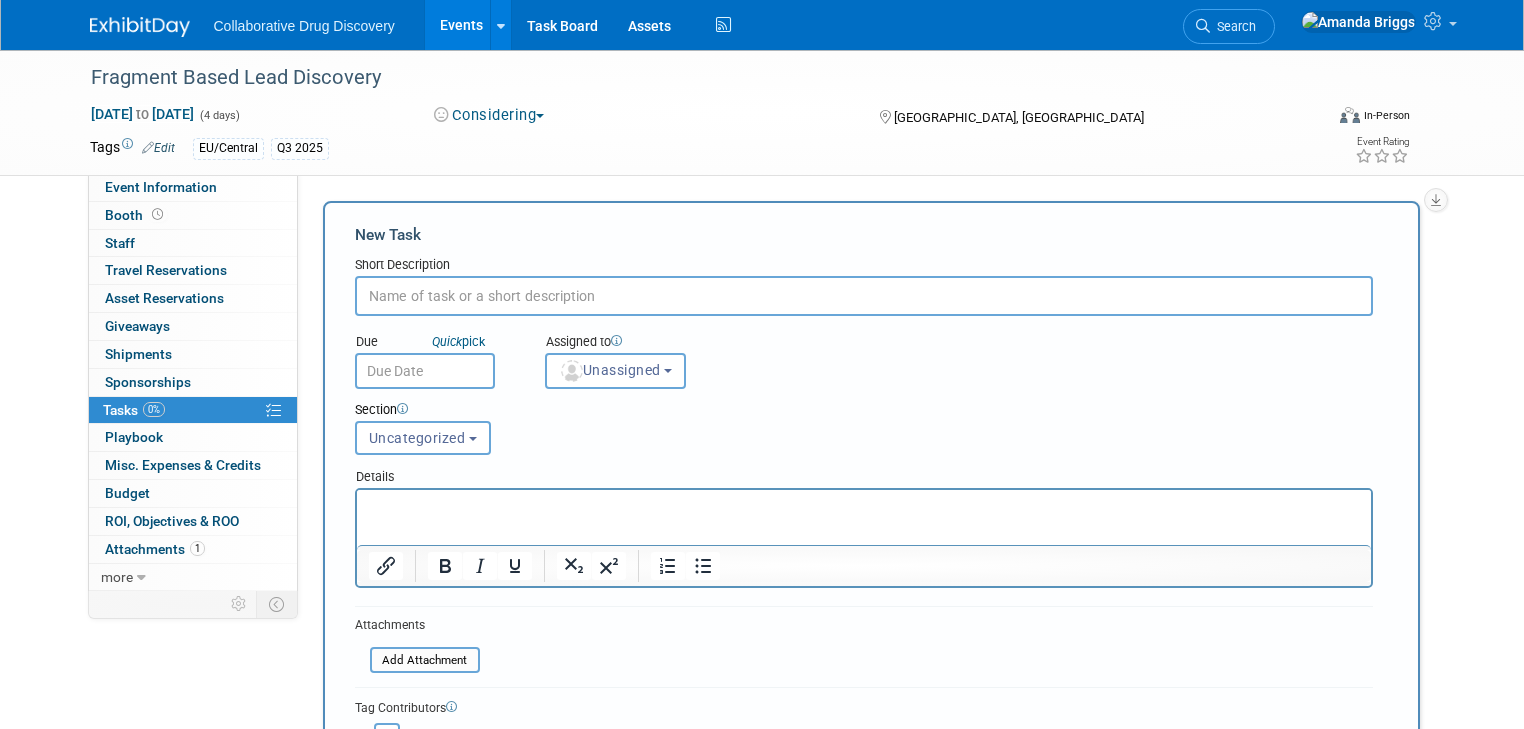 scroll, scrollTop: 0, scrollLeft: 0, axis: both 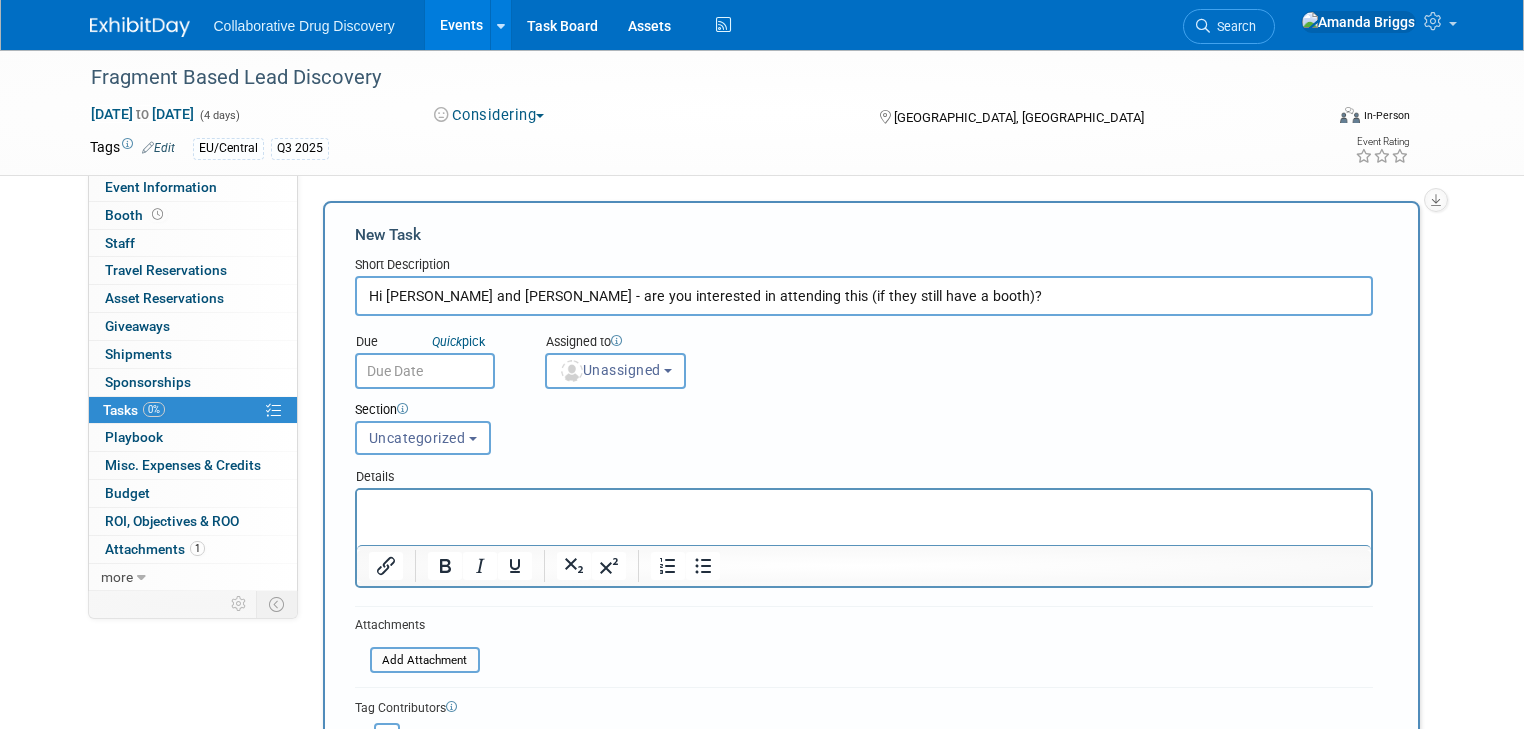 type on "Hi Tamsin and Lauren - are you interested in attending this (if they still have a booth)?" 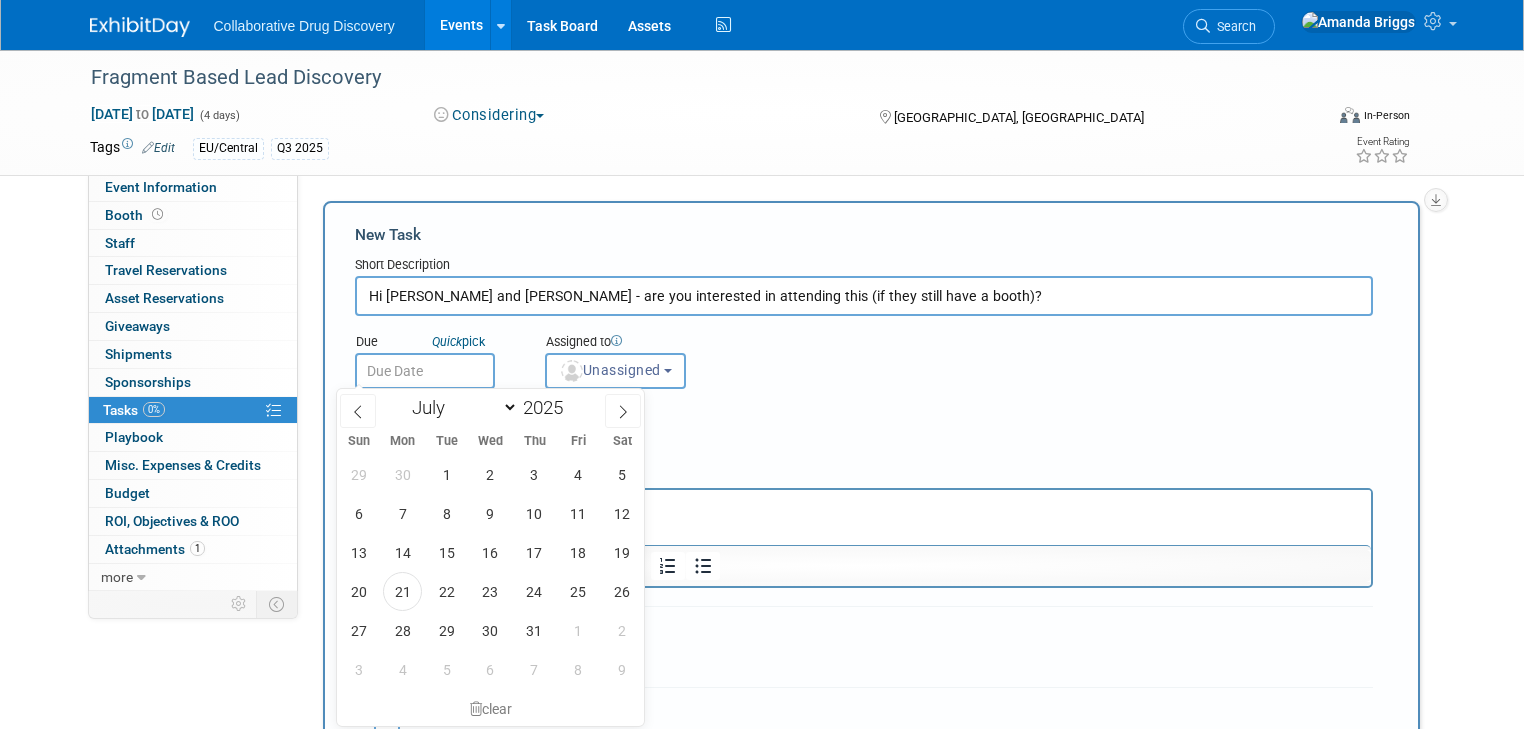 click at bounding box center [425, 371] 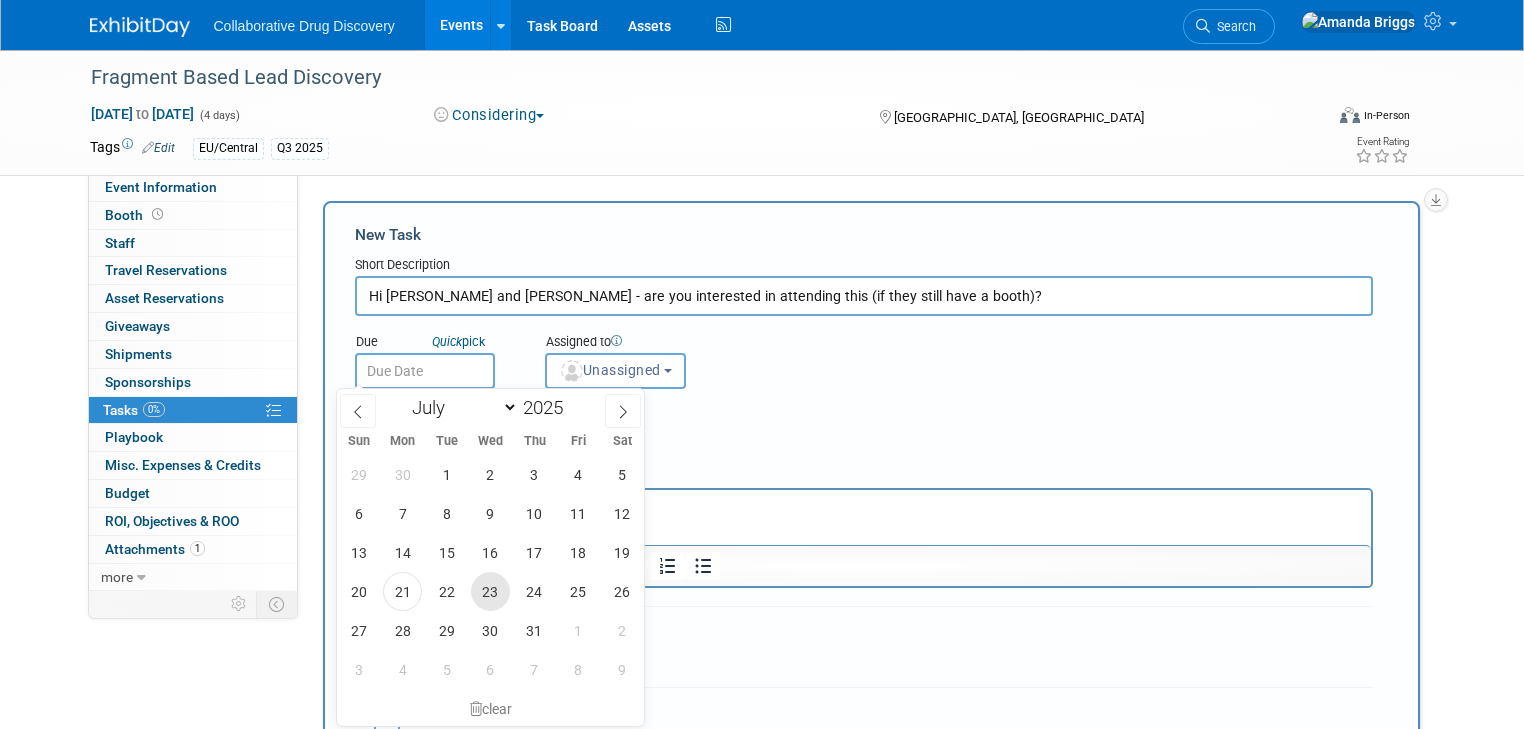 click on "23" at bounding box center [490, 591] 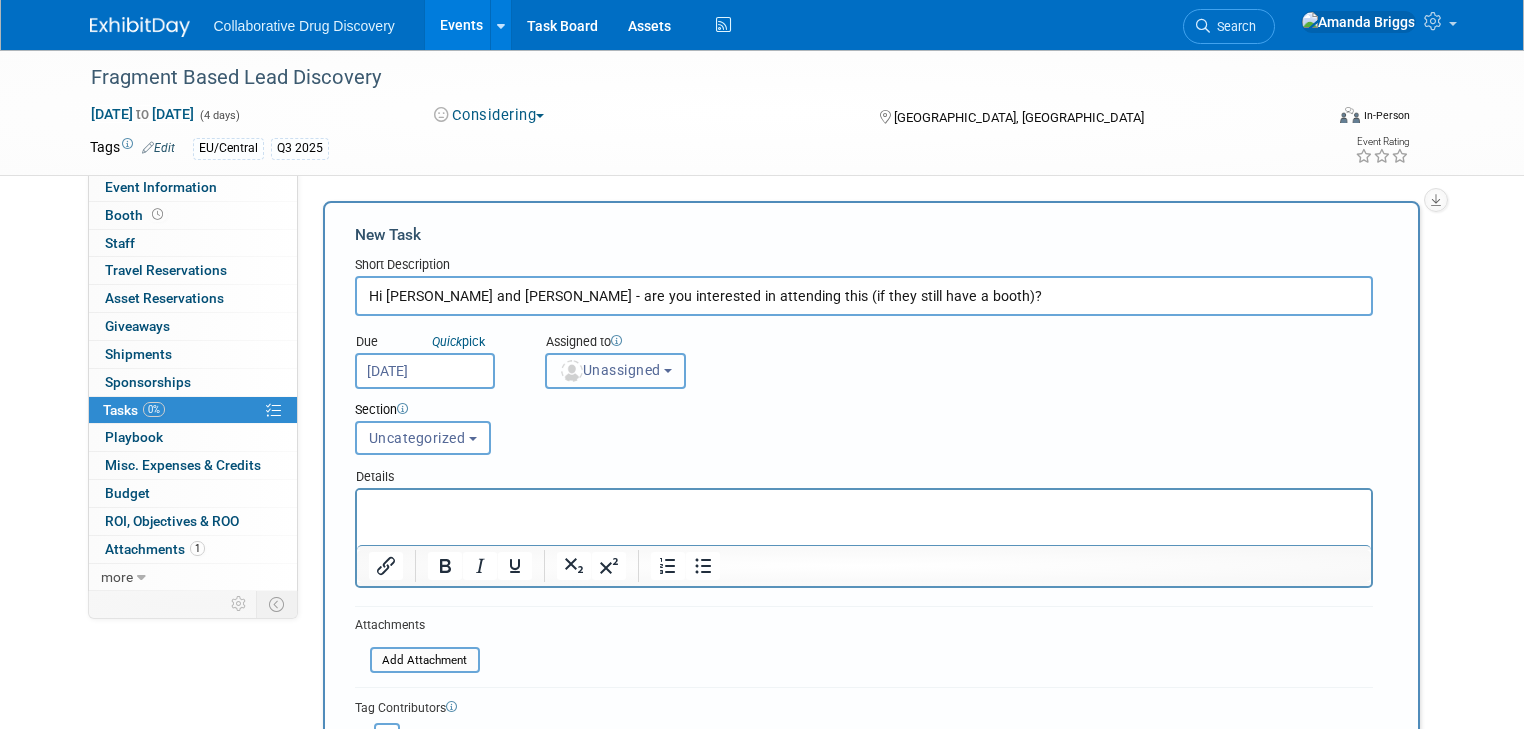 click on "Unassigned" at bounding box center (616, 371) 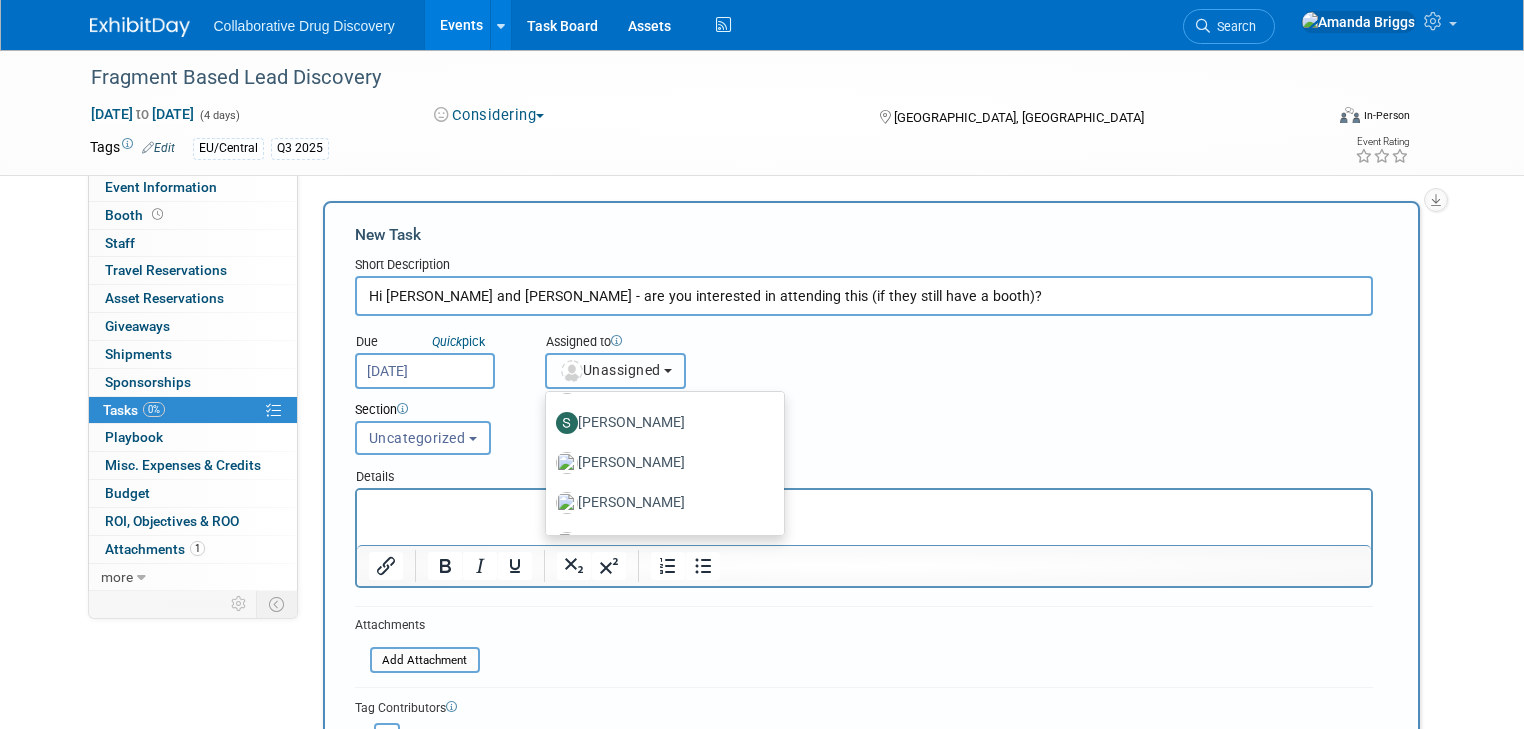 scroll, scrollTop: 2160, scrollLeft: 0, axis: vertical 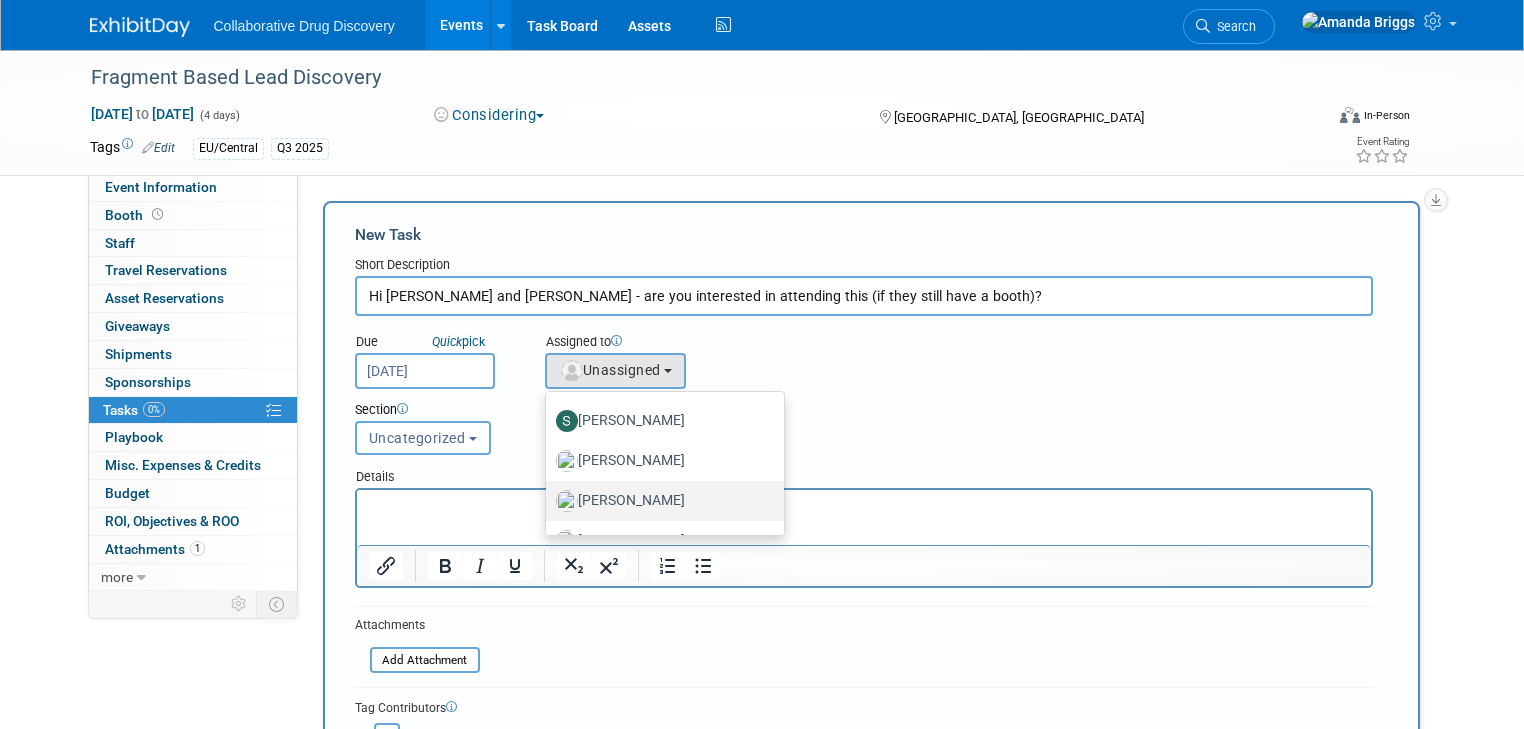 click on "[PERSON_NAME]" at bounding box center [660, 501] 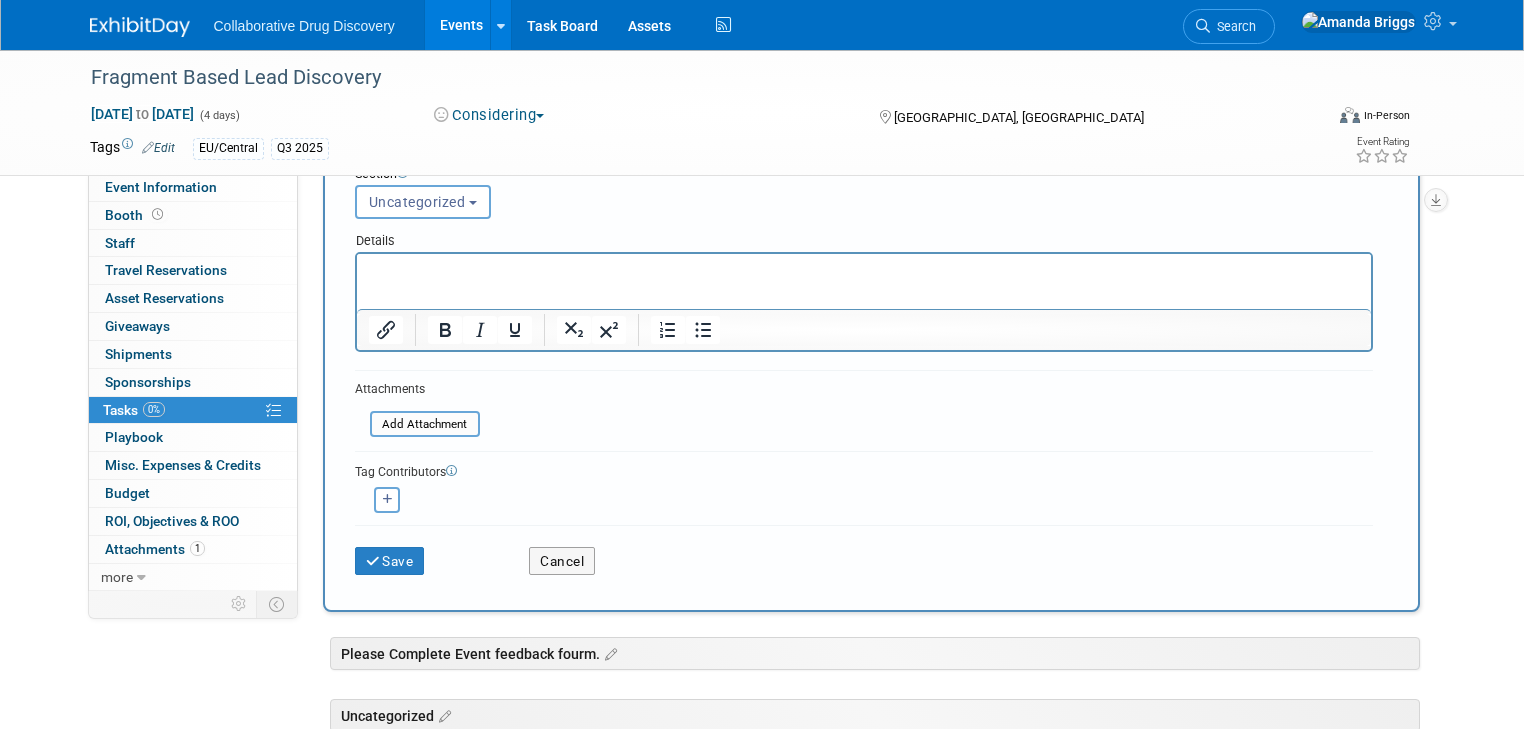 scroll, scrollTop: 240, scrollLeft: 0, axis: vertical 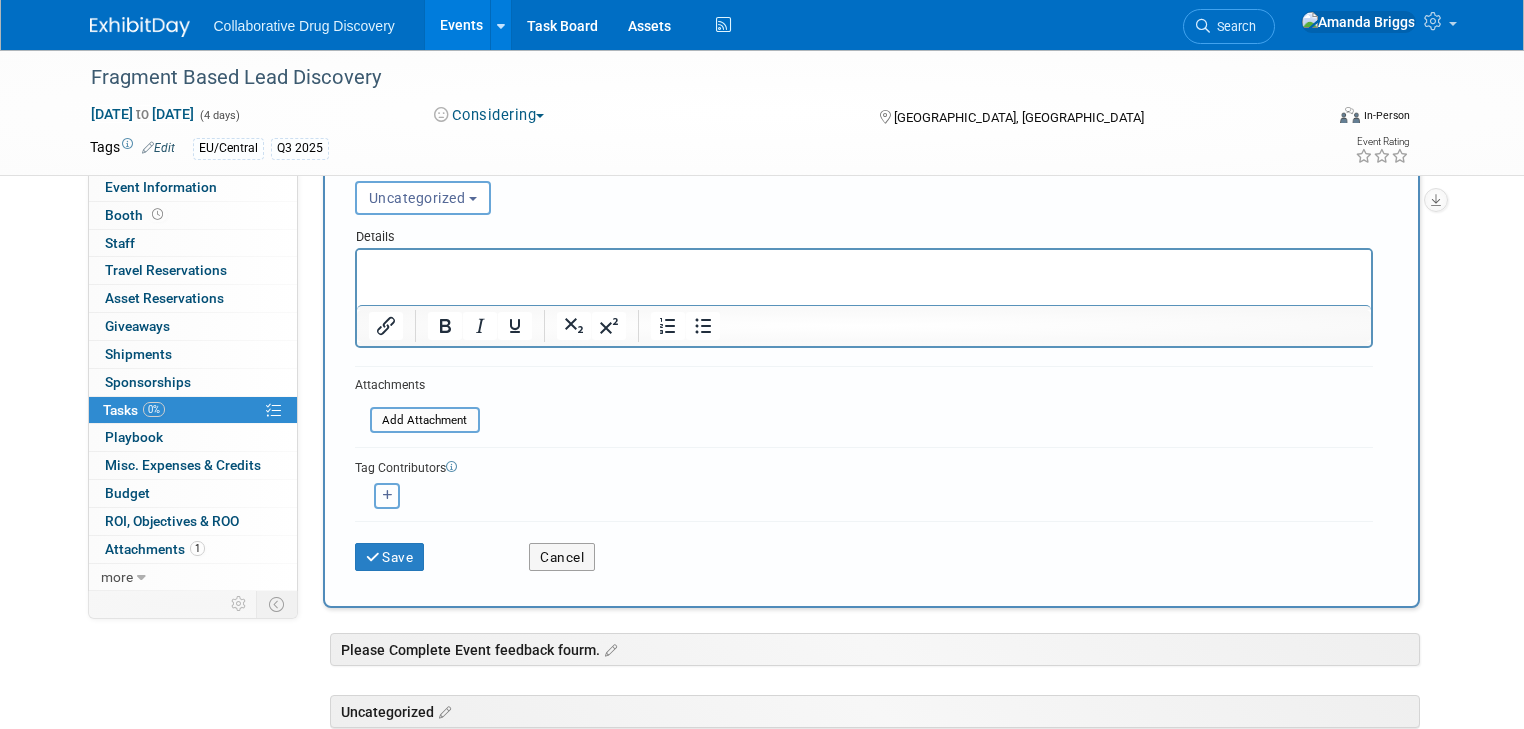 click at bounding box center (388, 495) 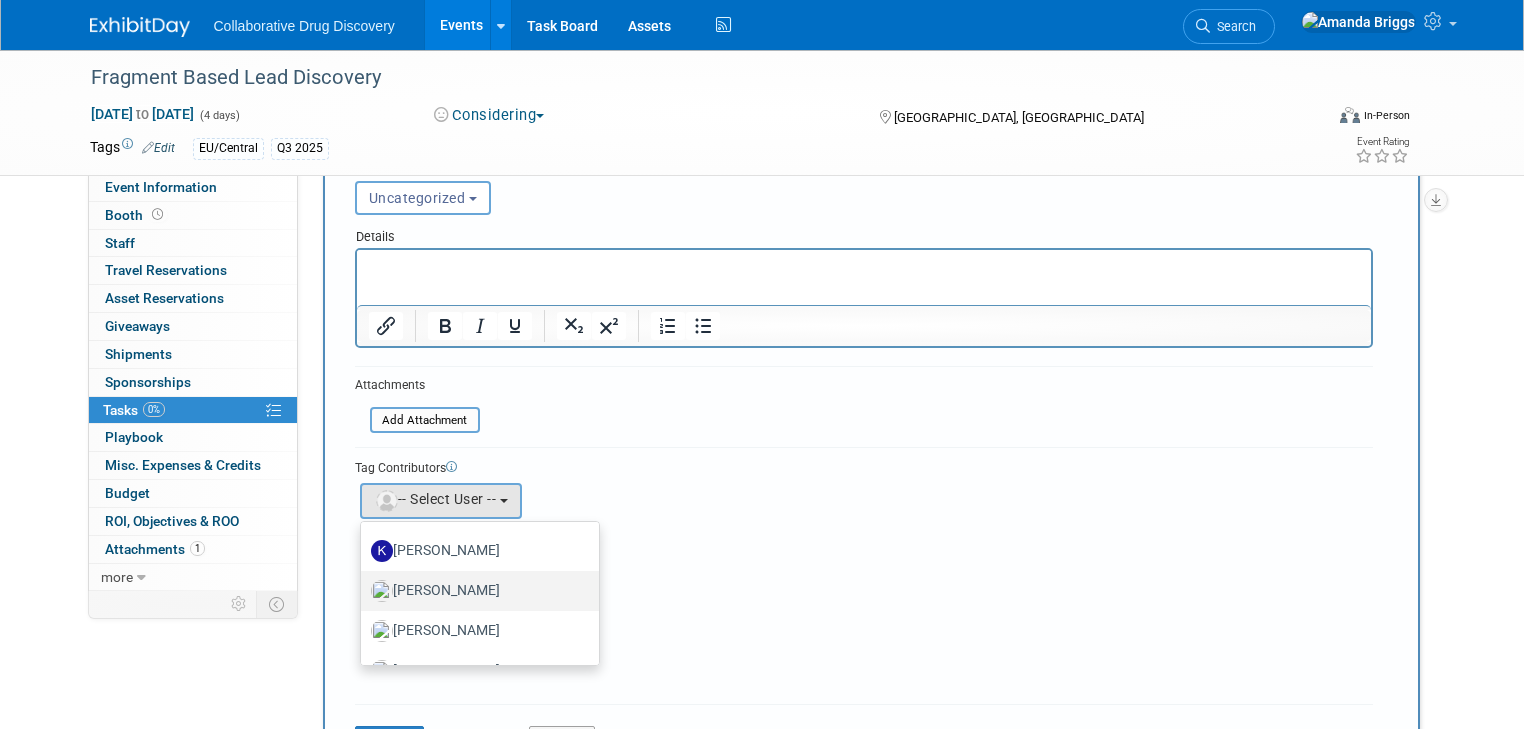 scroll, scrollTop: 1440, scrollLeft: 0, axis: vertical 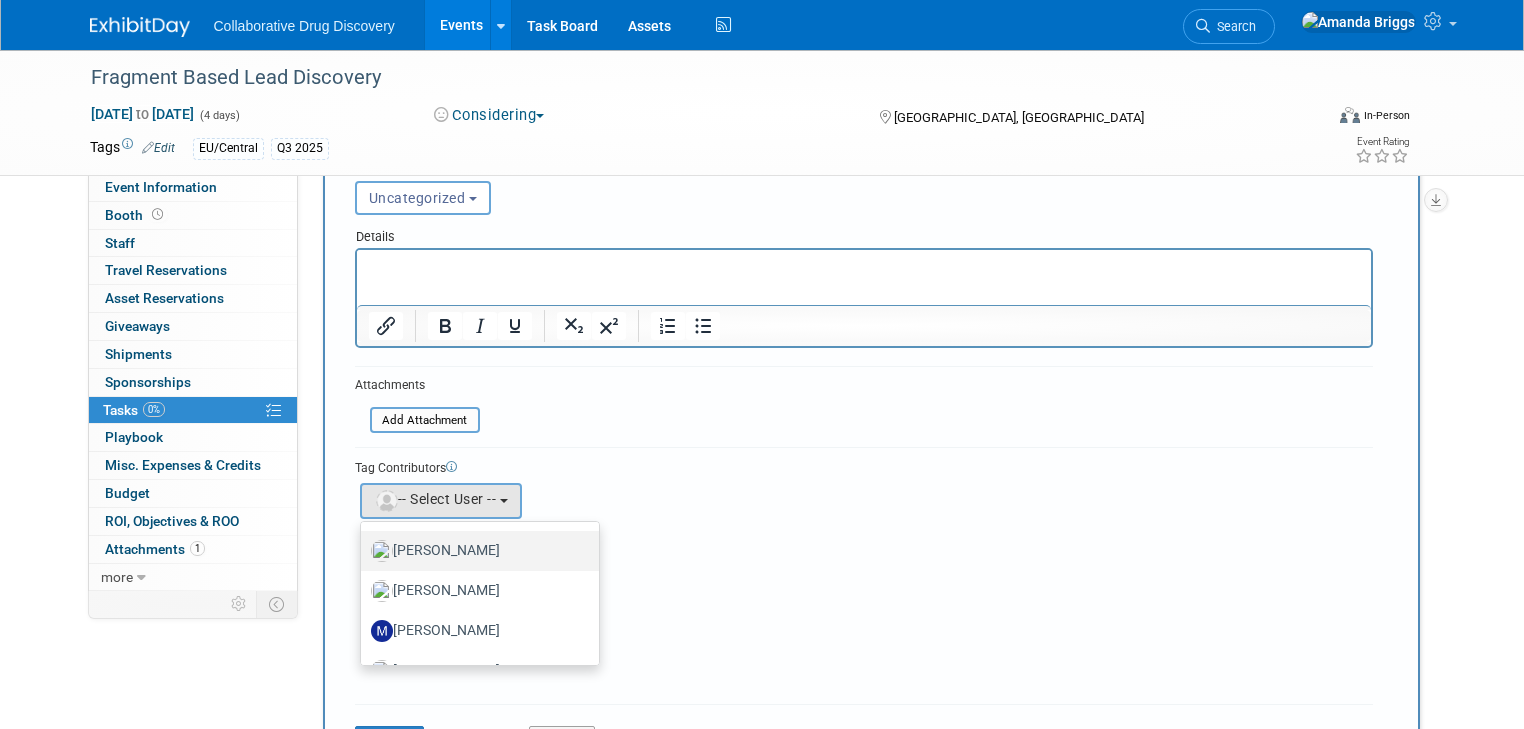 click on "[PERSON_NAME]" at bounding box center (475, 551) 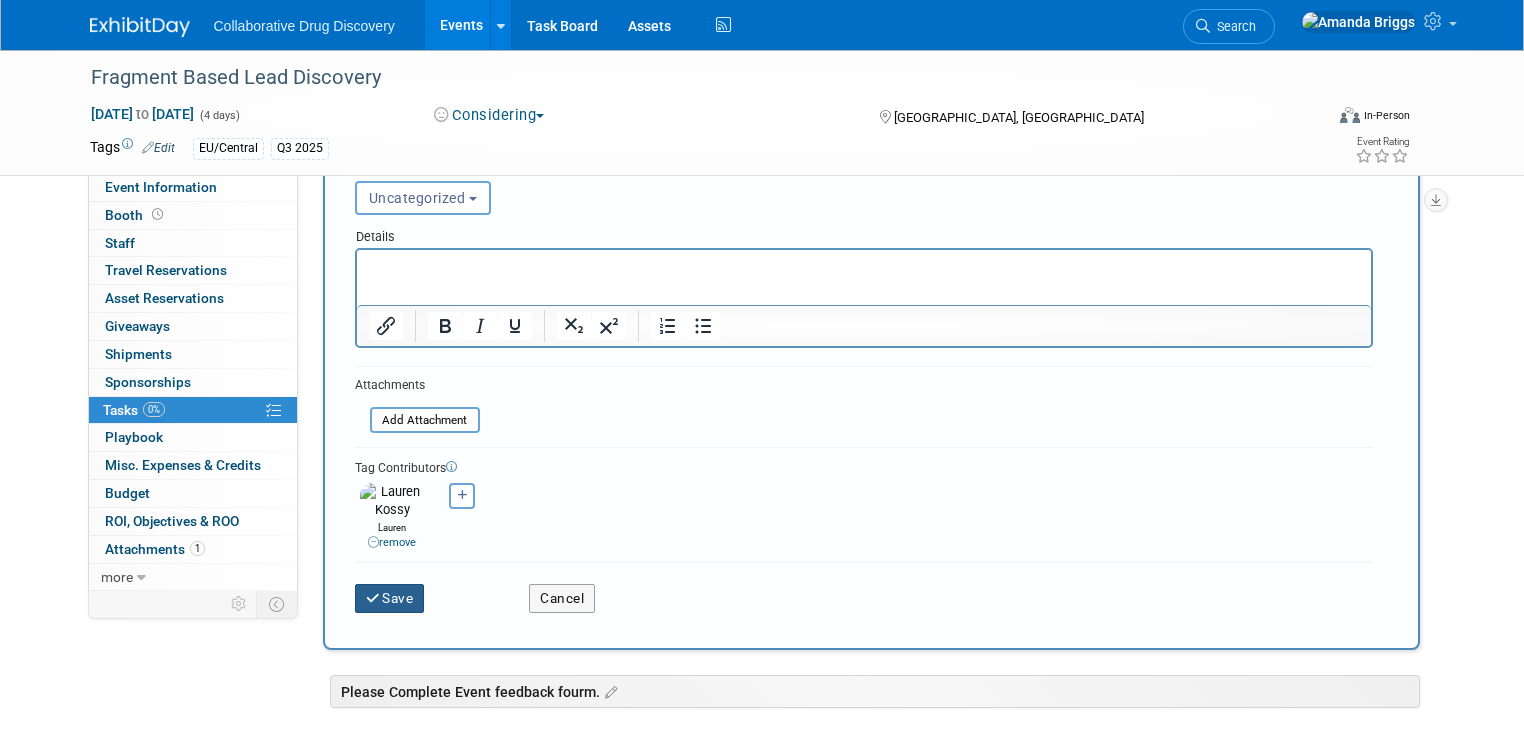 click on "Save" at bounding box center [390, 598] 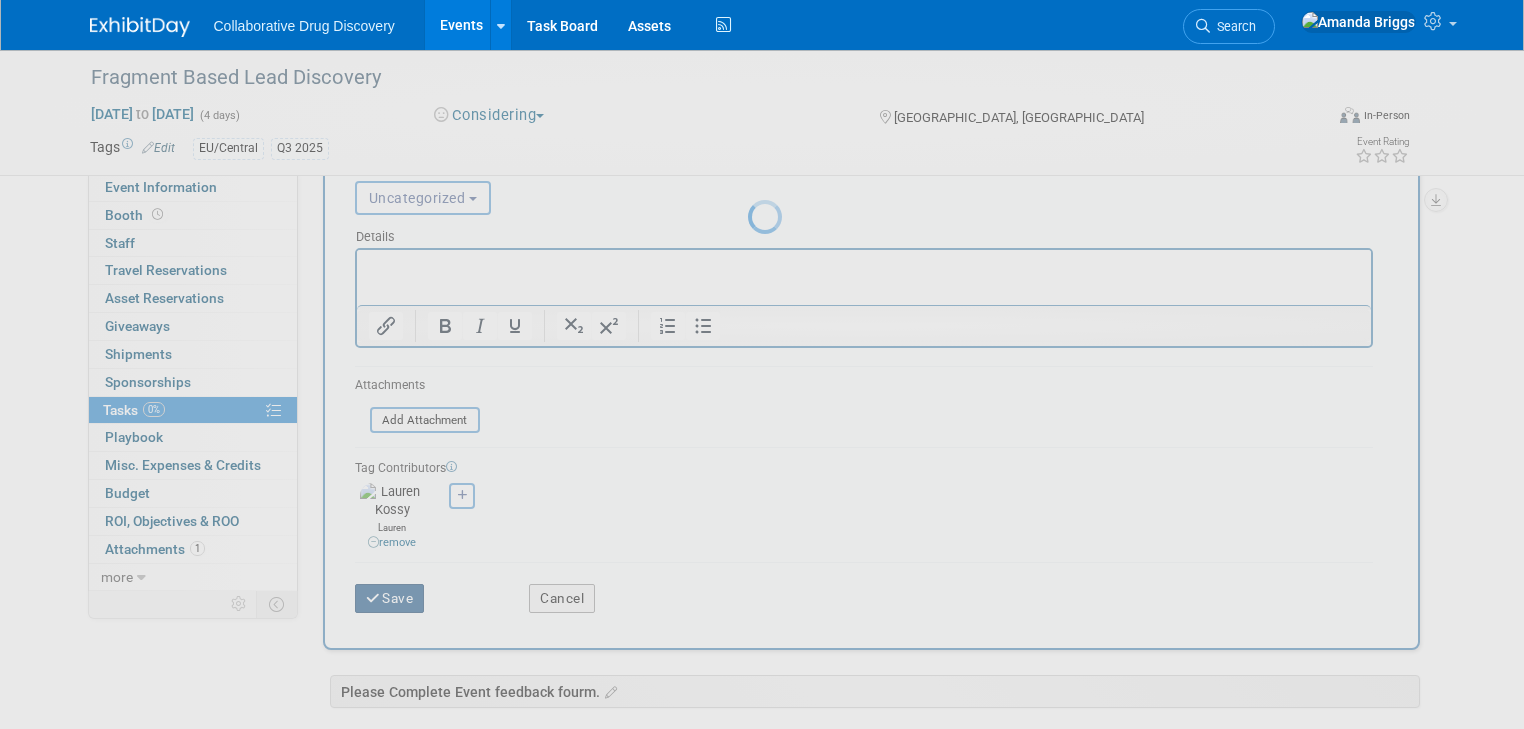 scroll, scrollTop: 0, scrollLeft: 0, axis: both 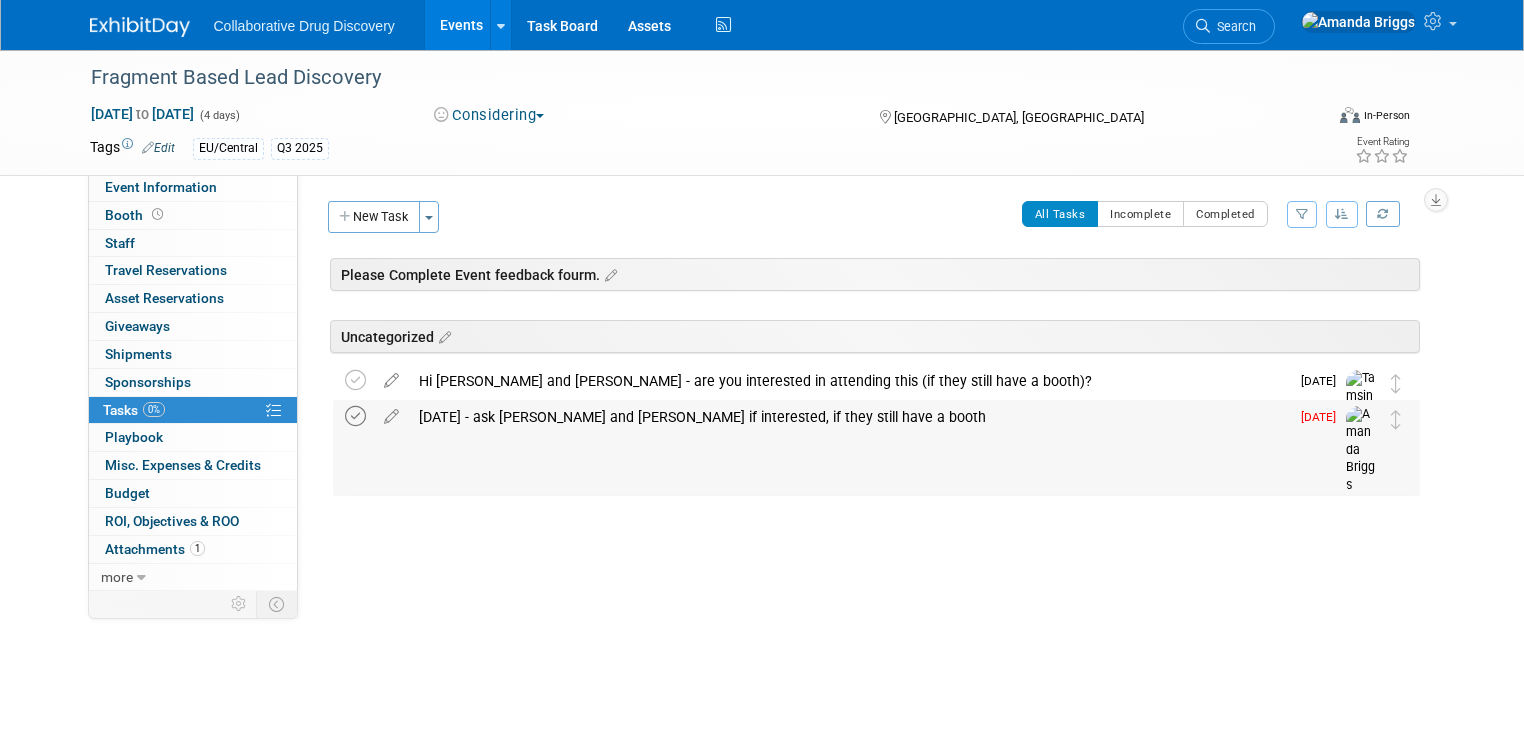click at bounding box center (355, 416) 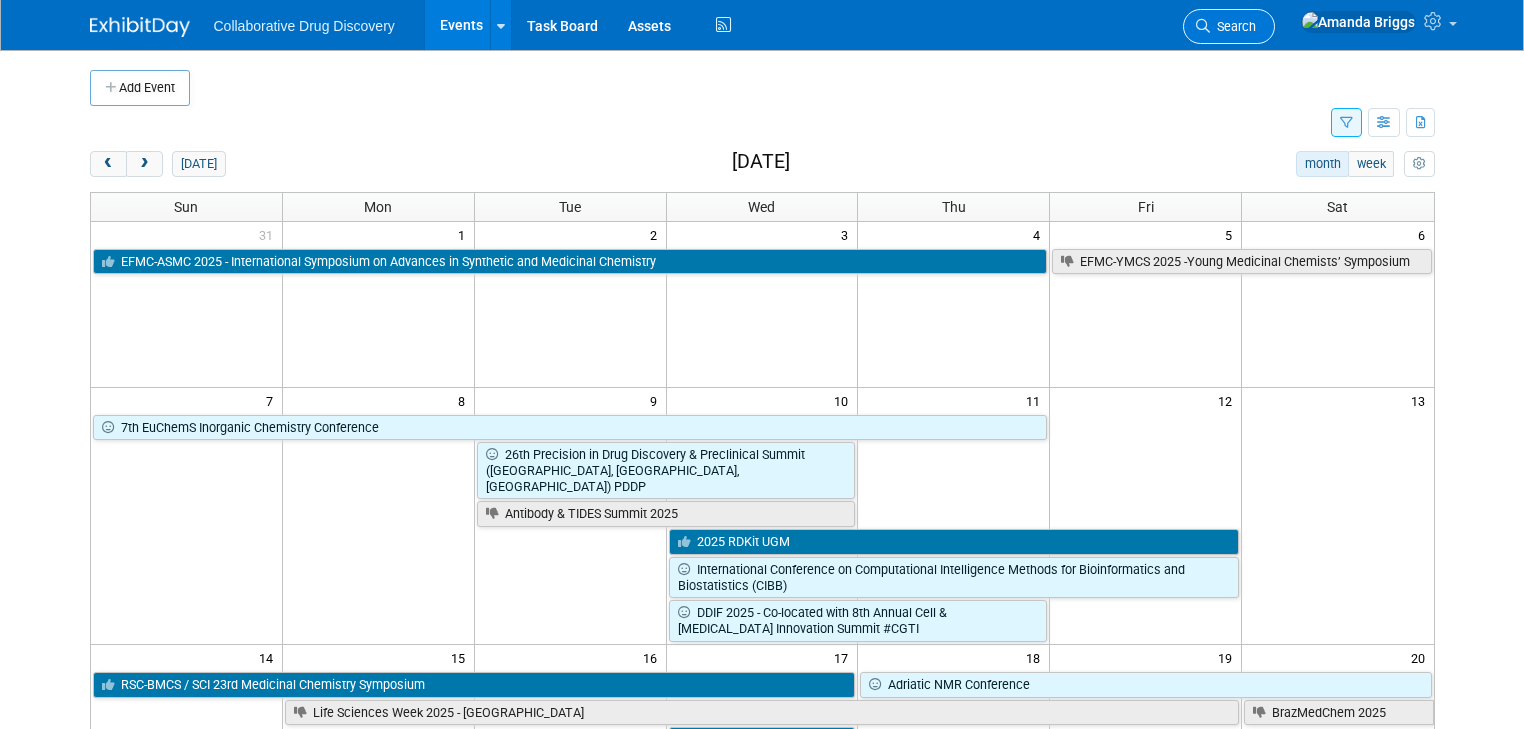 scroll, scrollTop: 800, scrollLeft: 0, axis: vertical 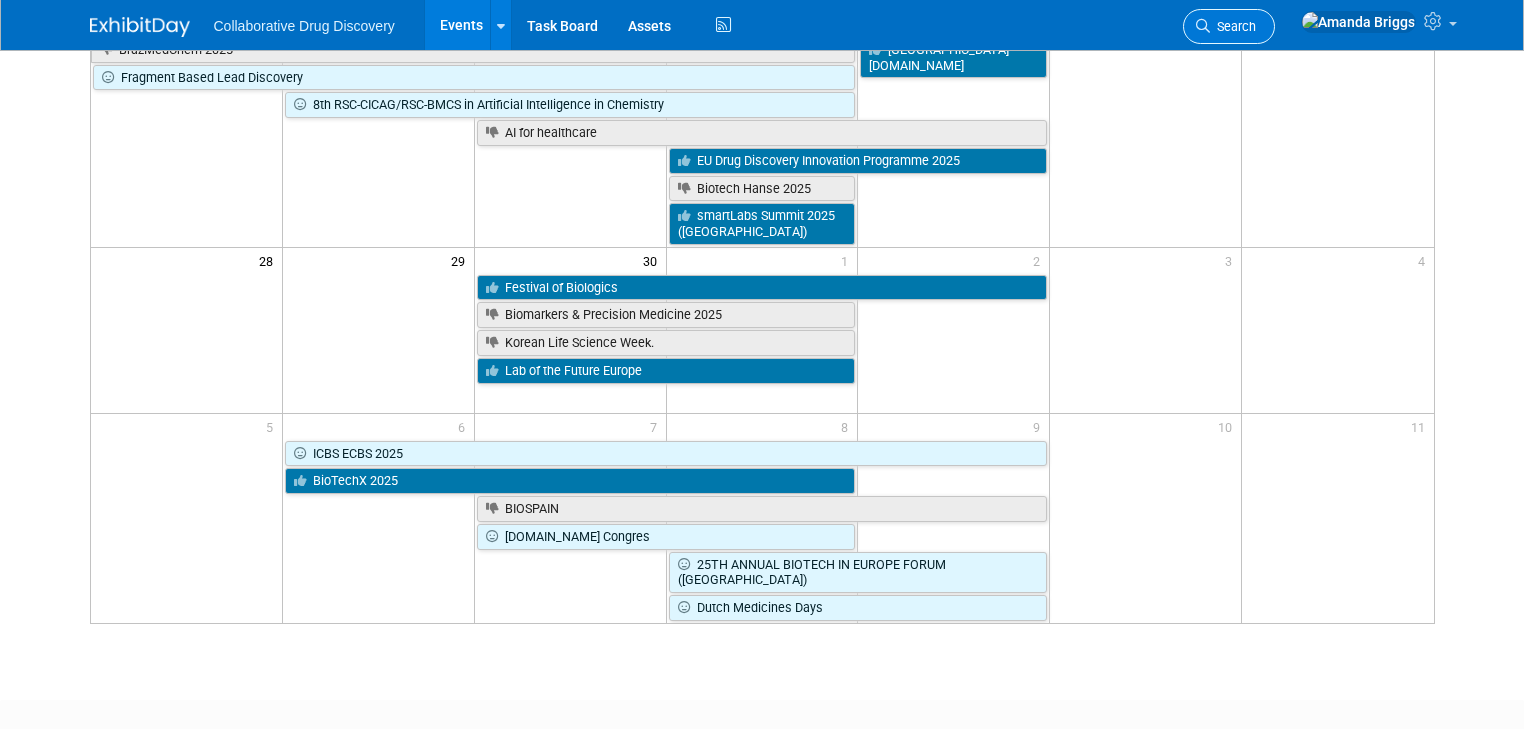 click on "Search" at bounding box center [1233, 26] 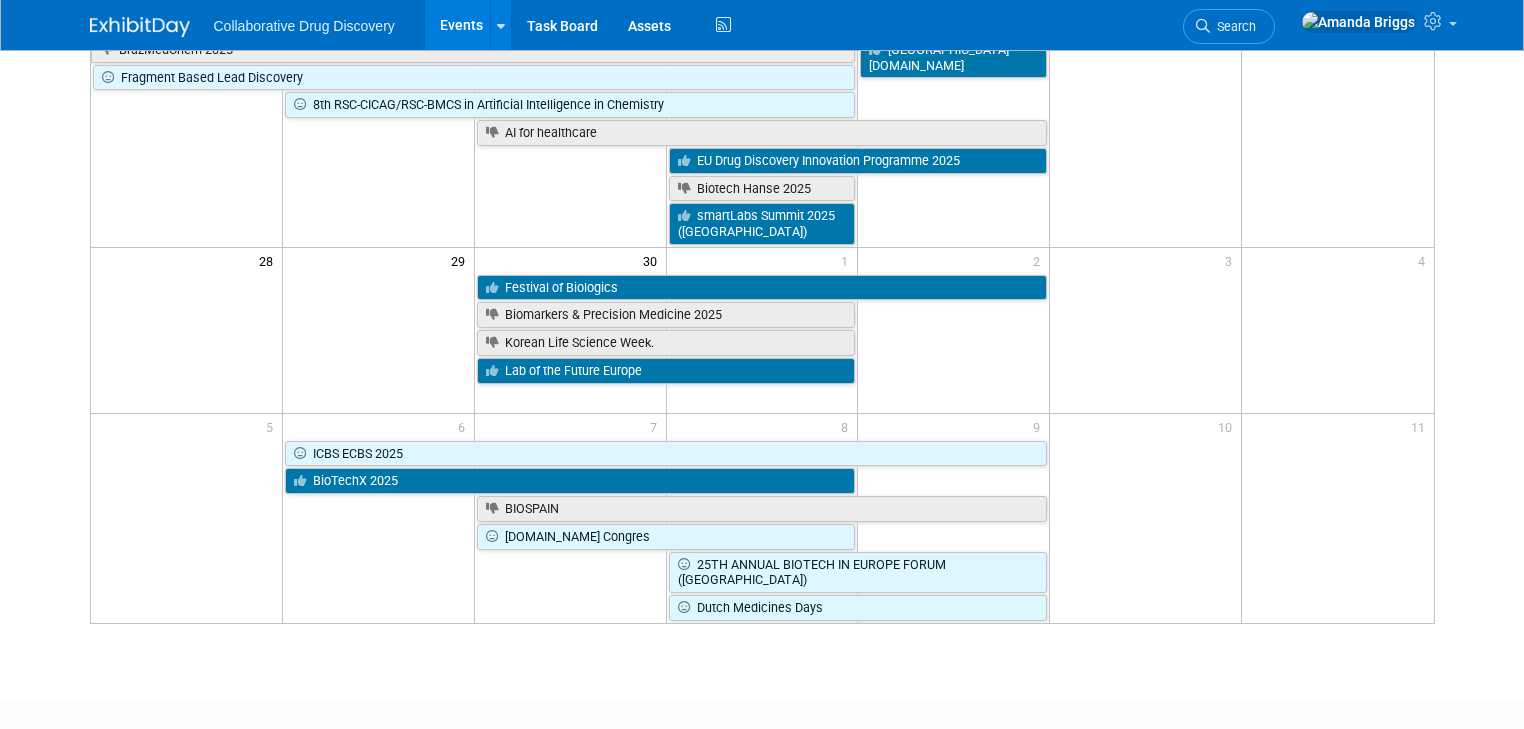 scroll, scrollTop: 0, scrollLeft: 0, axis: both 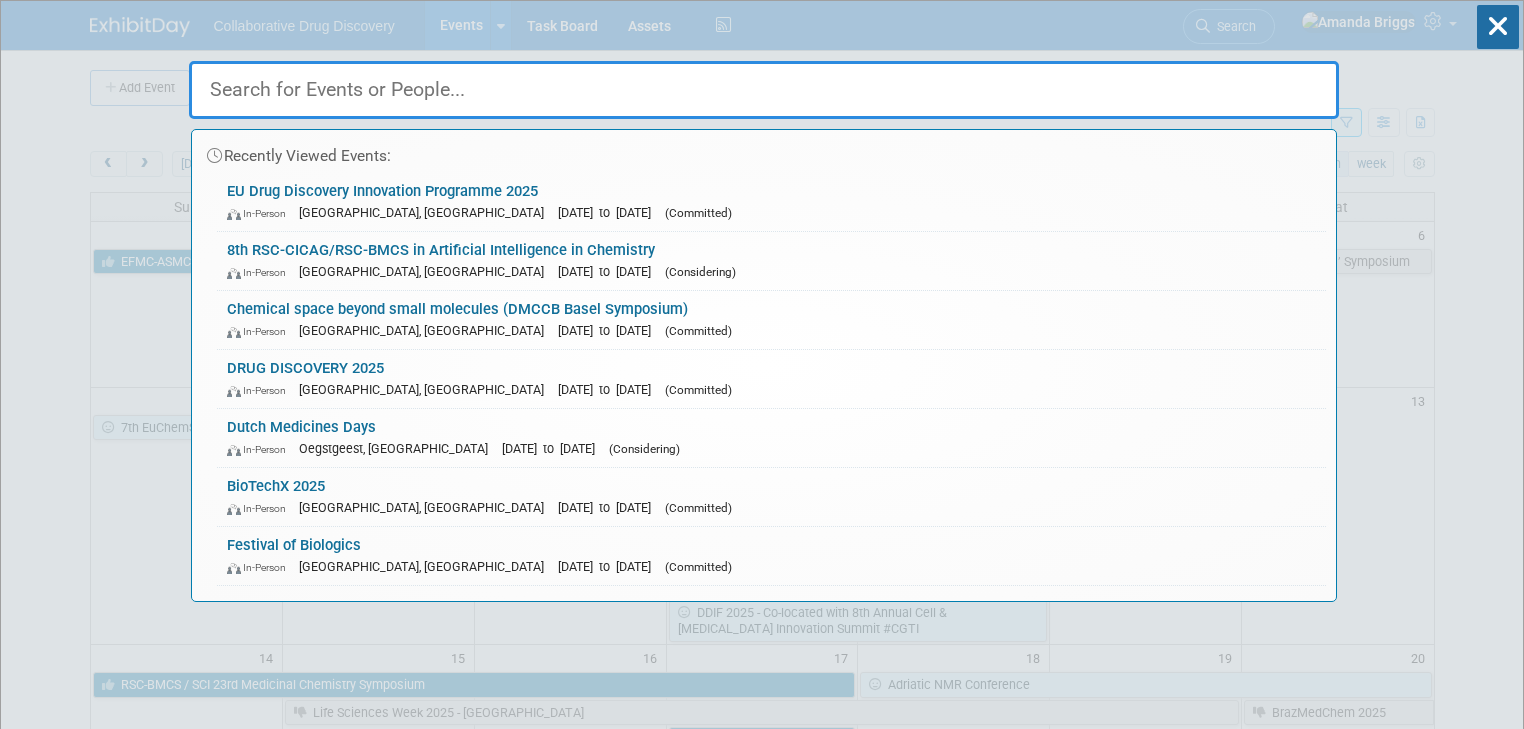 paste on "DDIF 2025" 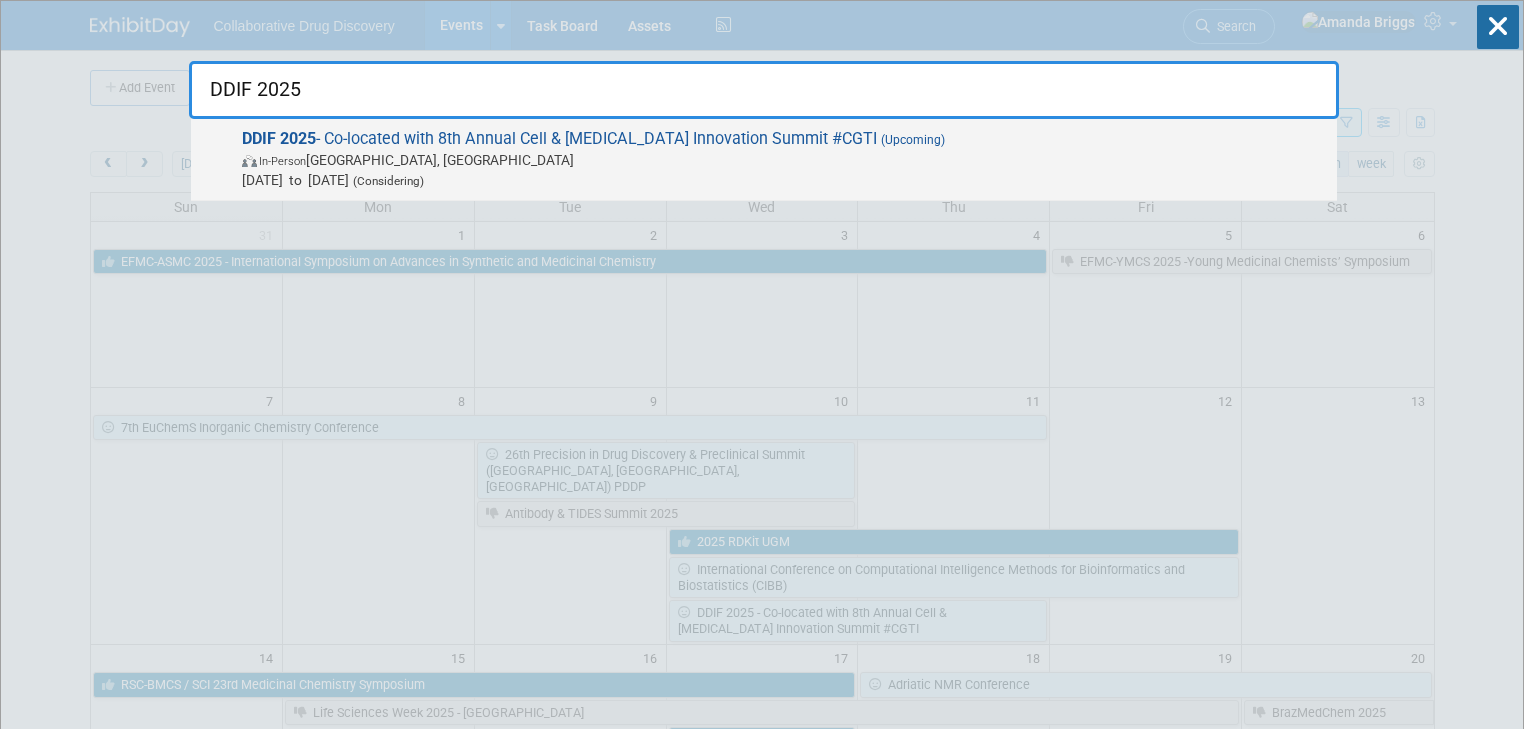 type on "DDIF 2025" 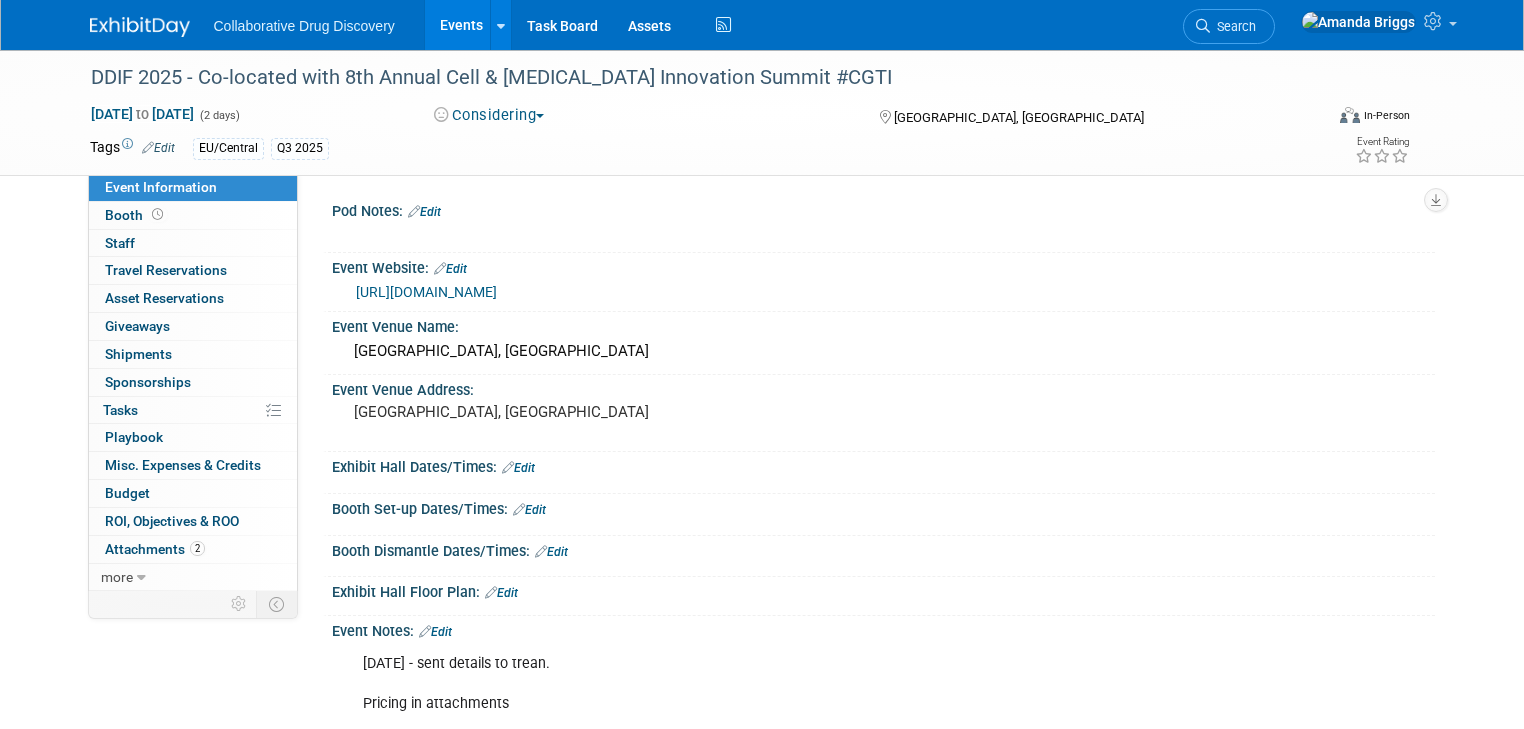 scroll, scrollTop: 0, scrollLeft: 0, axis: both 